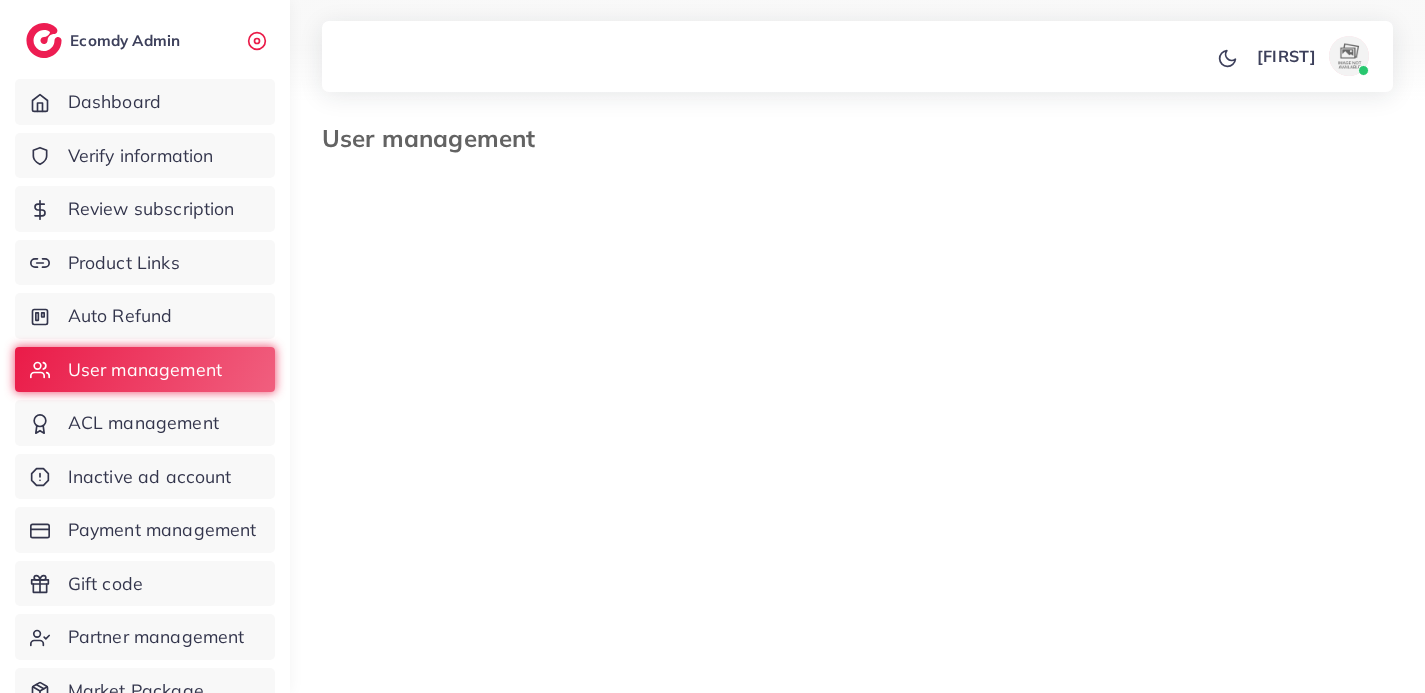 select on "*" 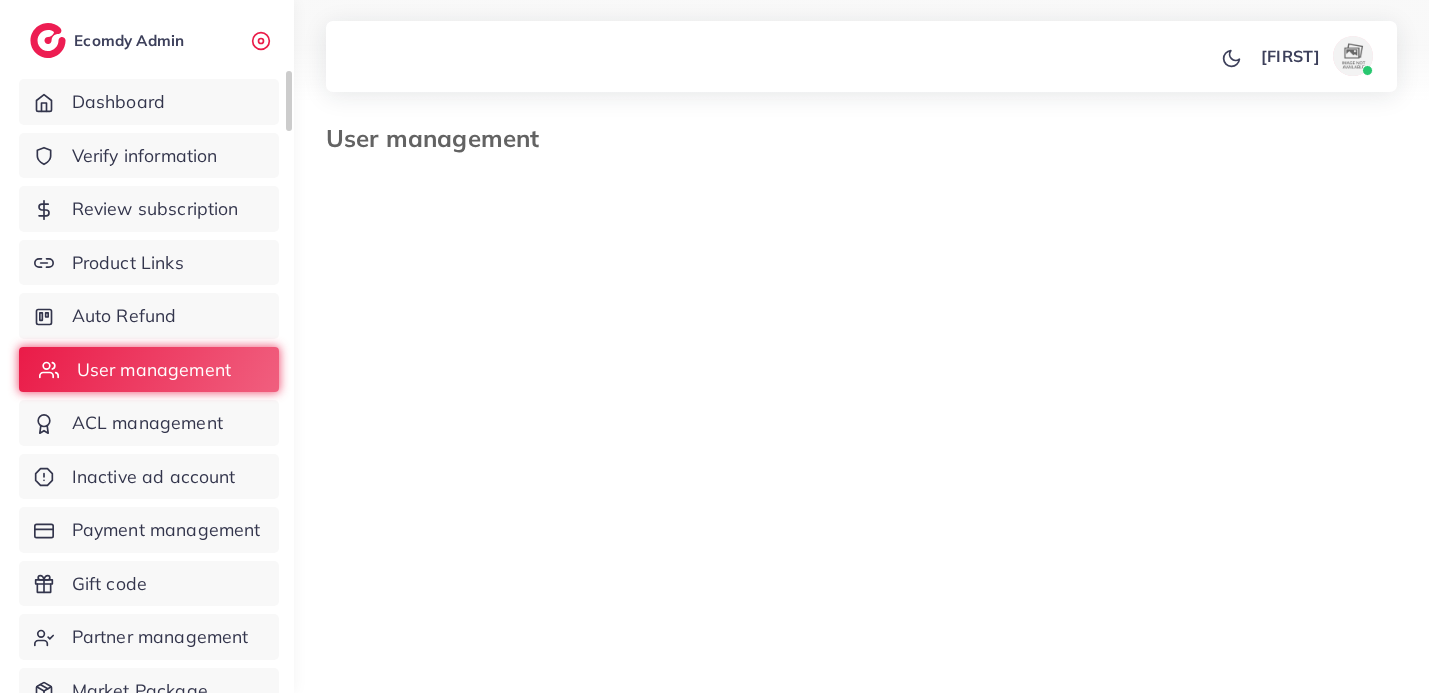 scroll, scrollTop: 0, scrollLeft: 0, axis: both 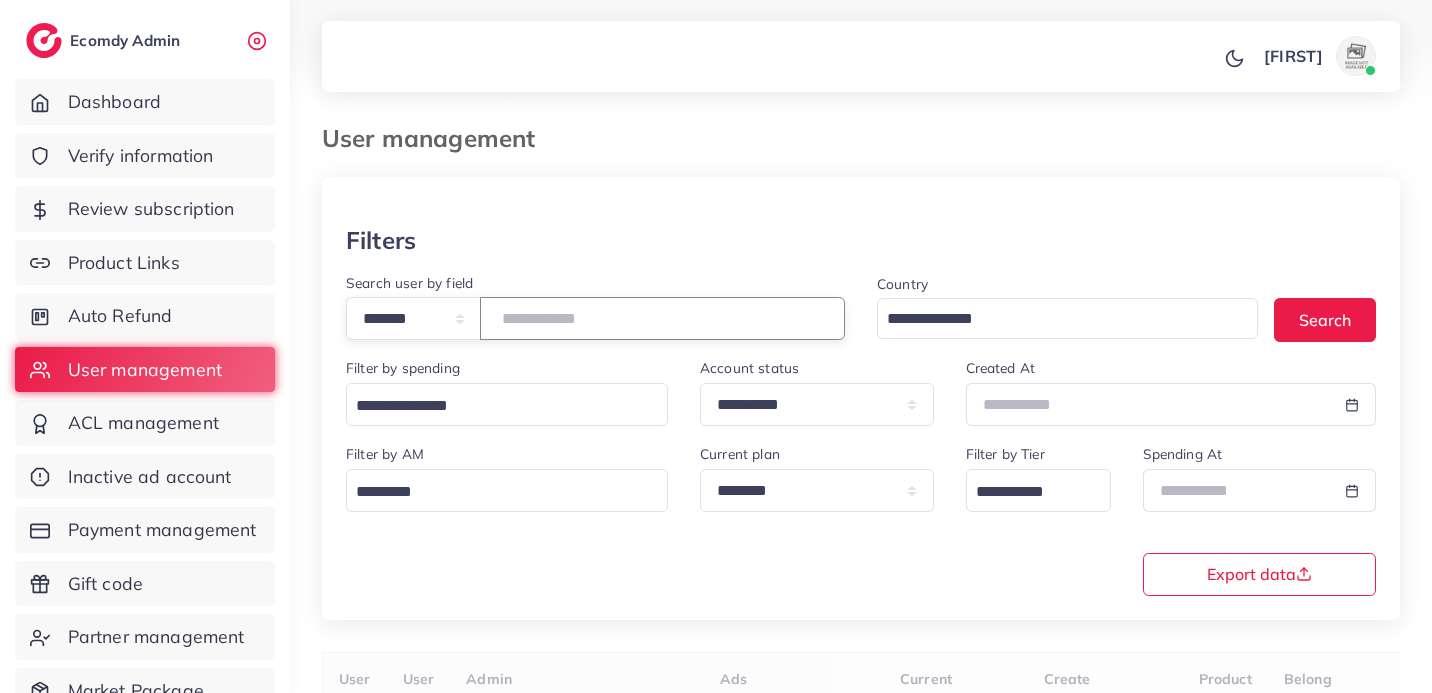 click at bounding box center [662, 318] 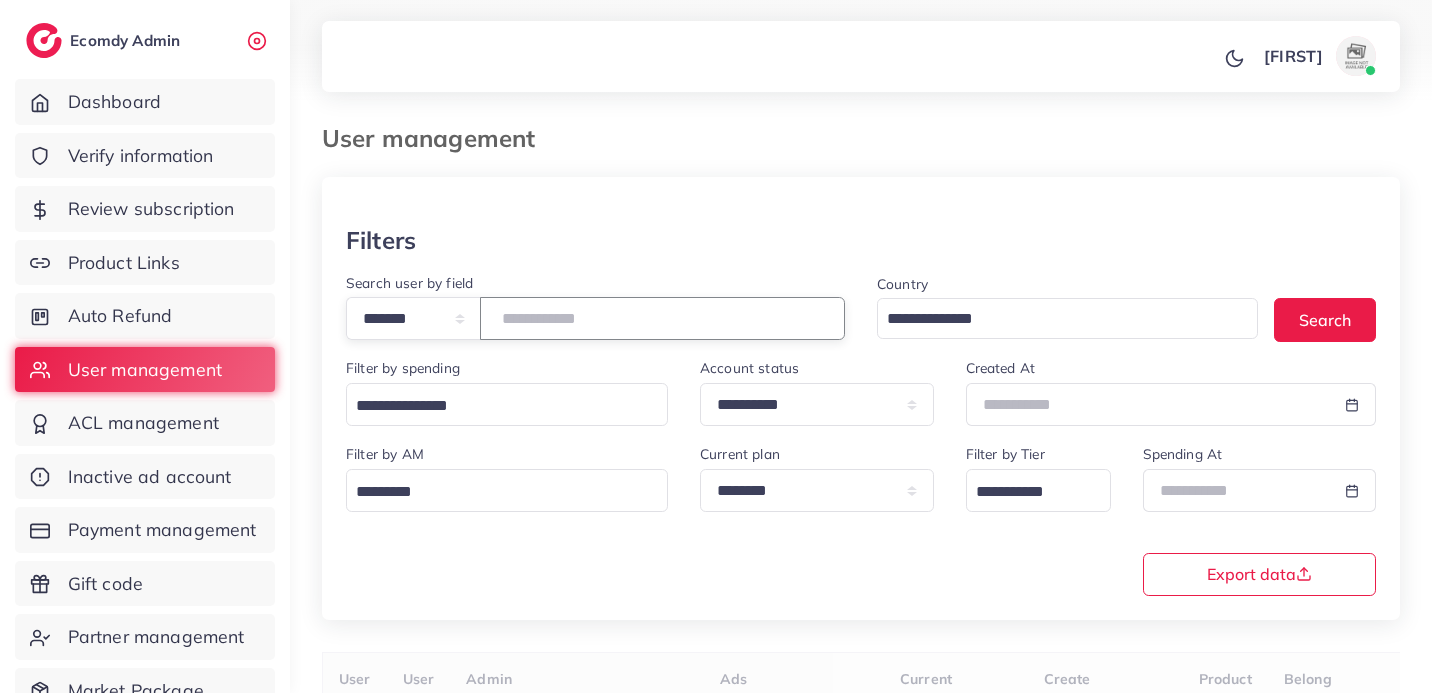 type on "**********" 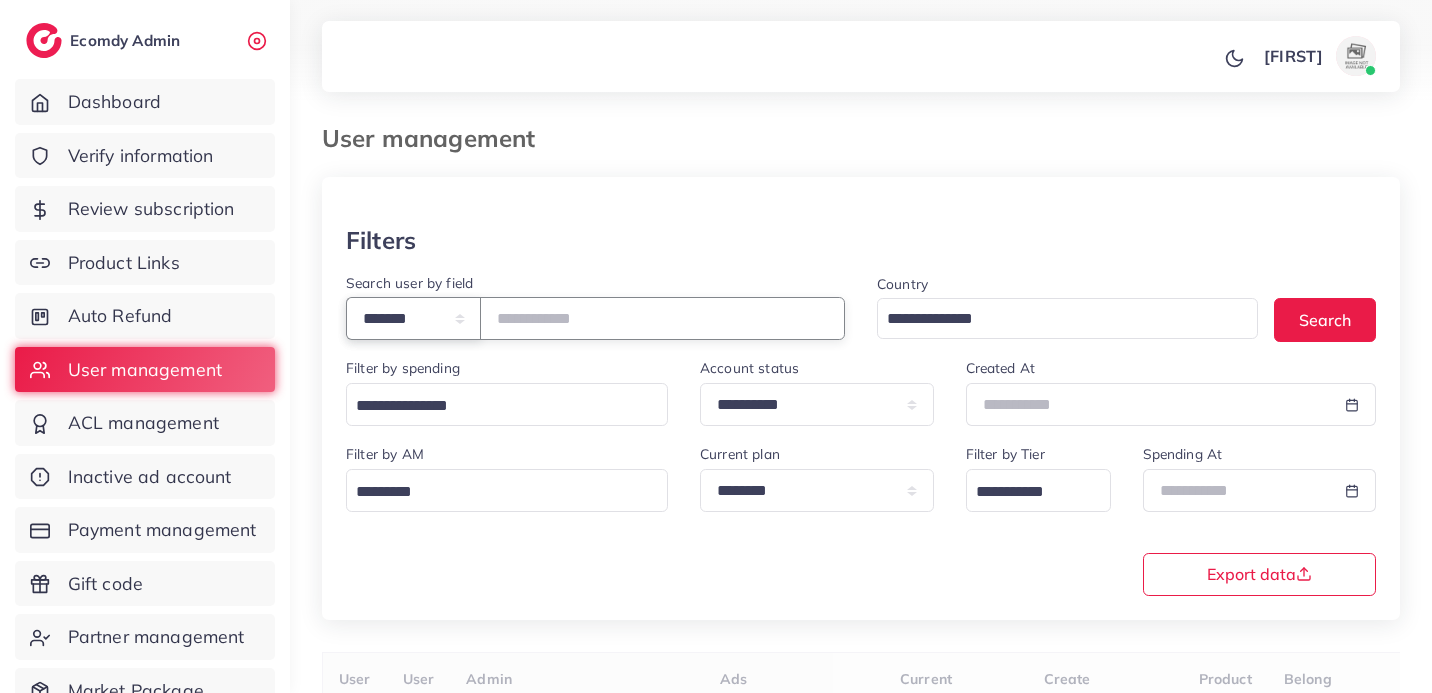 click on "**********" at bounding box center (413, 318) 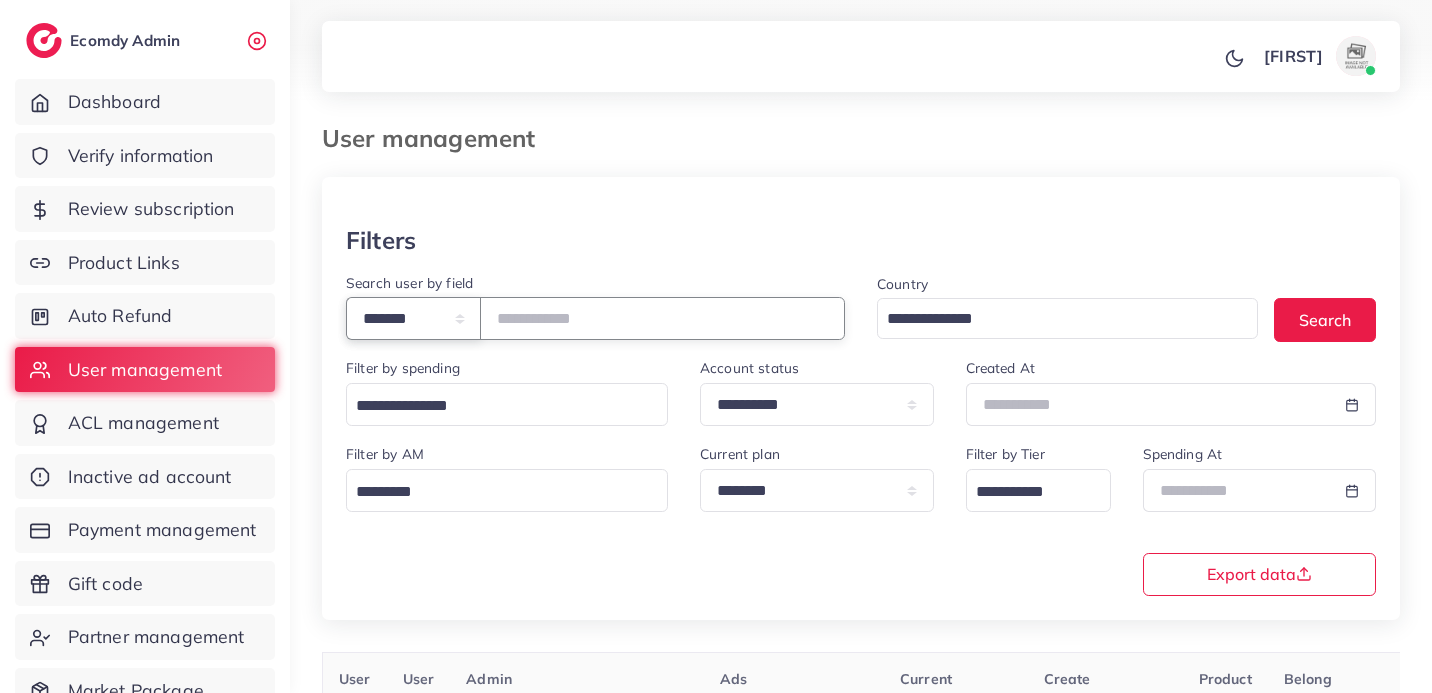 select on "**********" 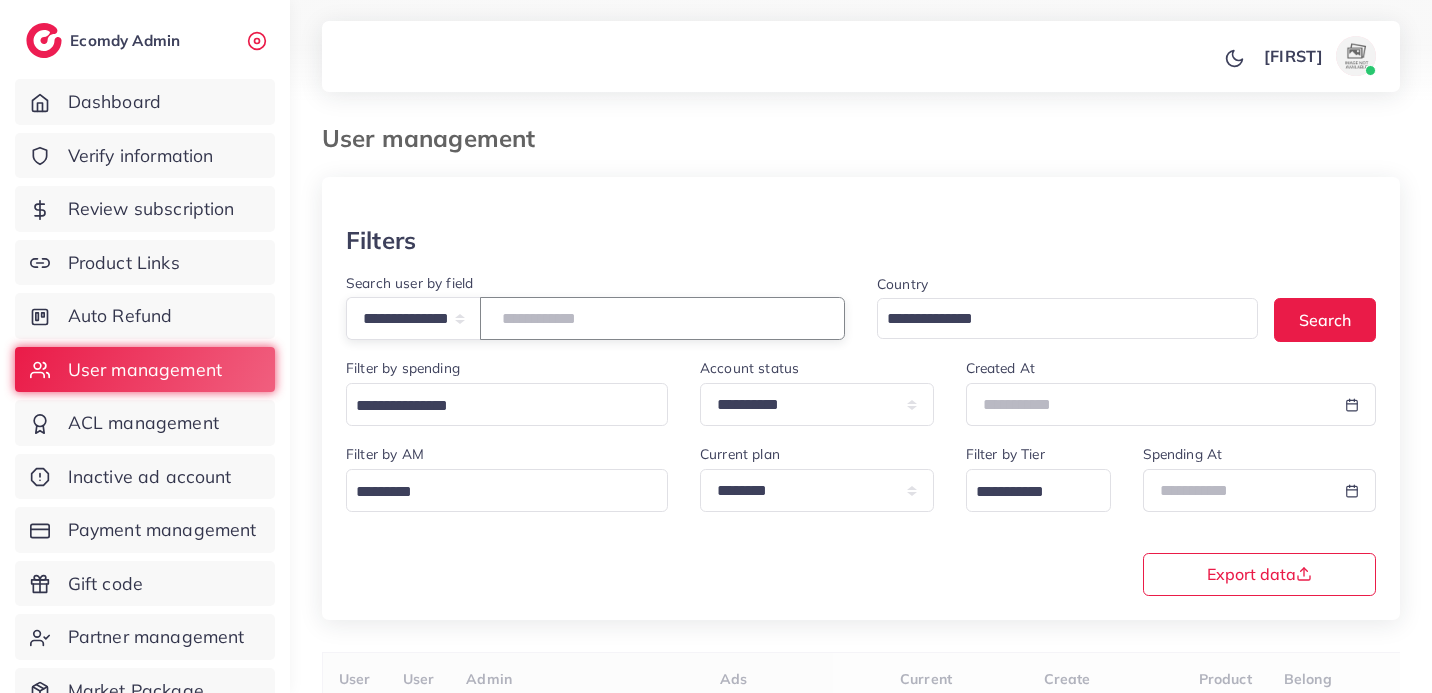 click at bounding box center (662, 318) 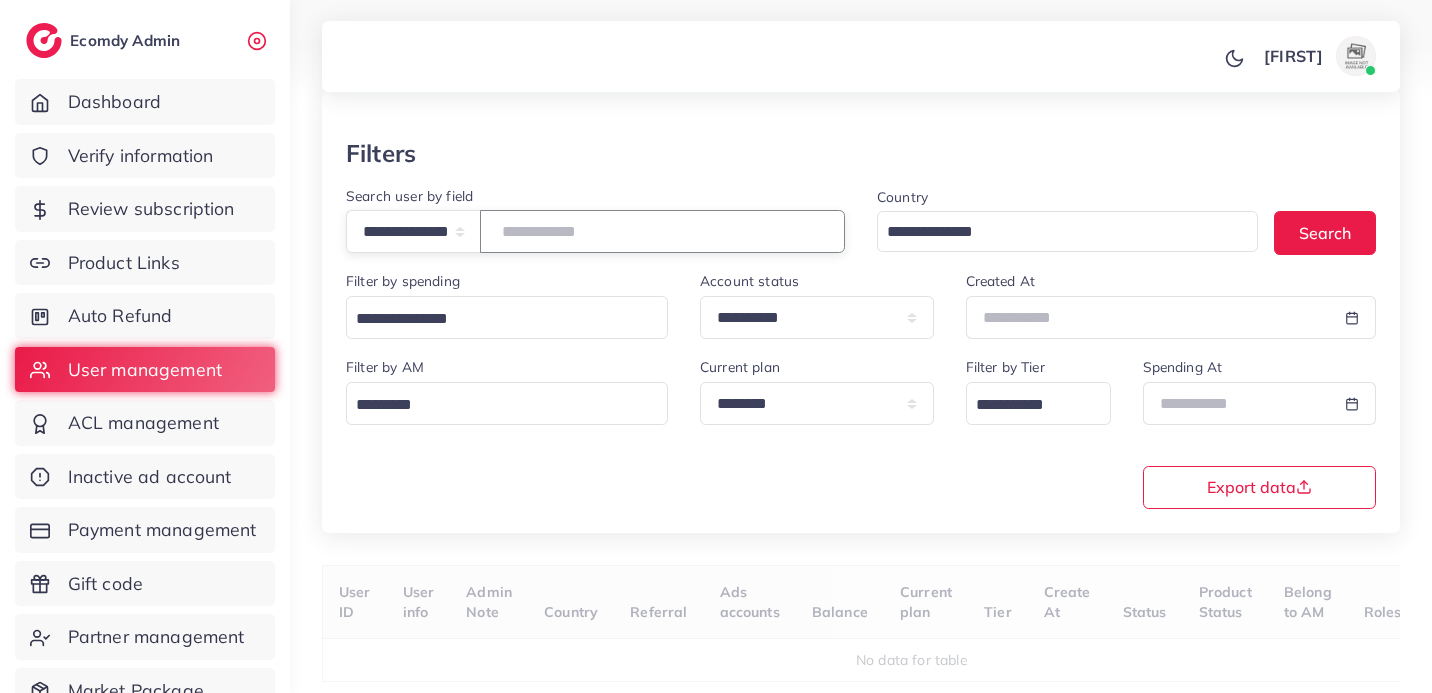 scroll, scrollTop: 170, scrollLeft: 0, axis: vertical 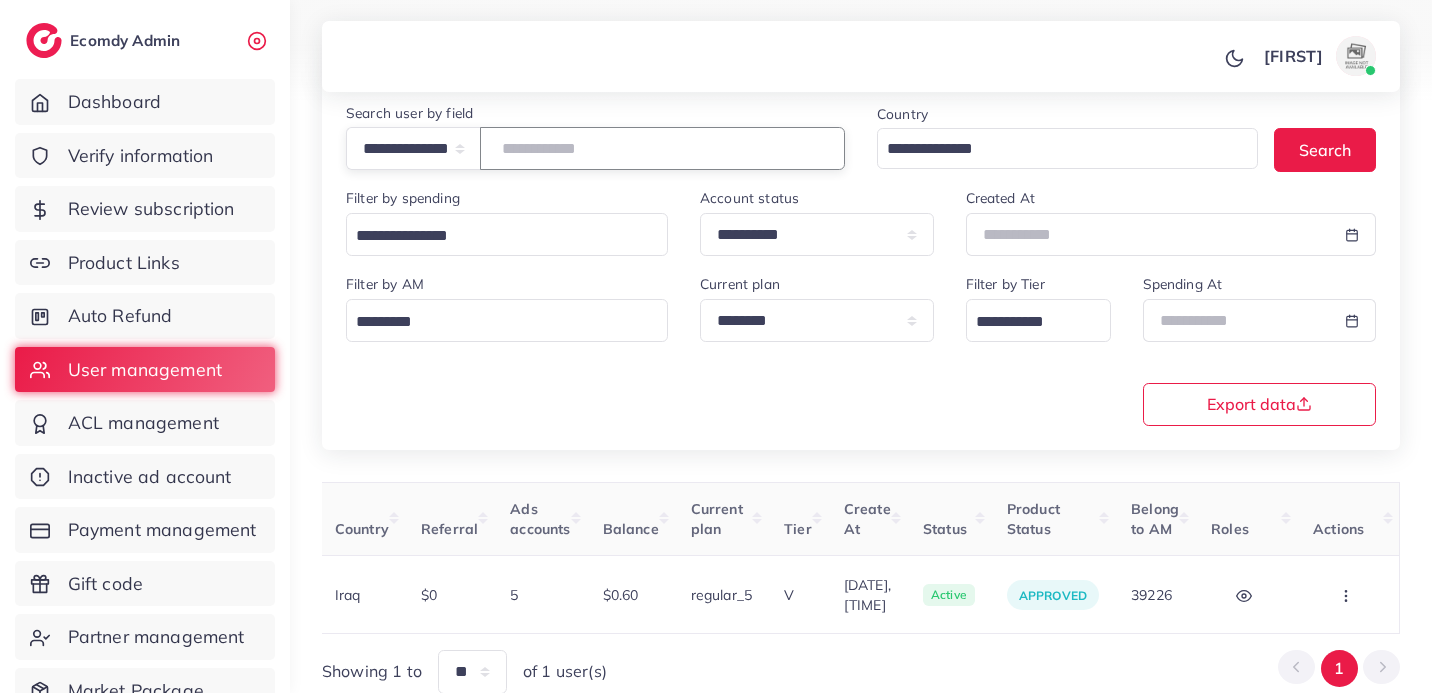 type on "**********" 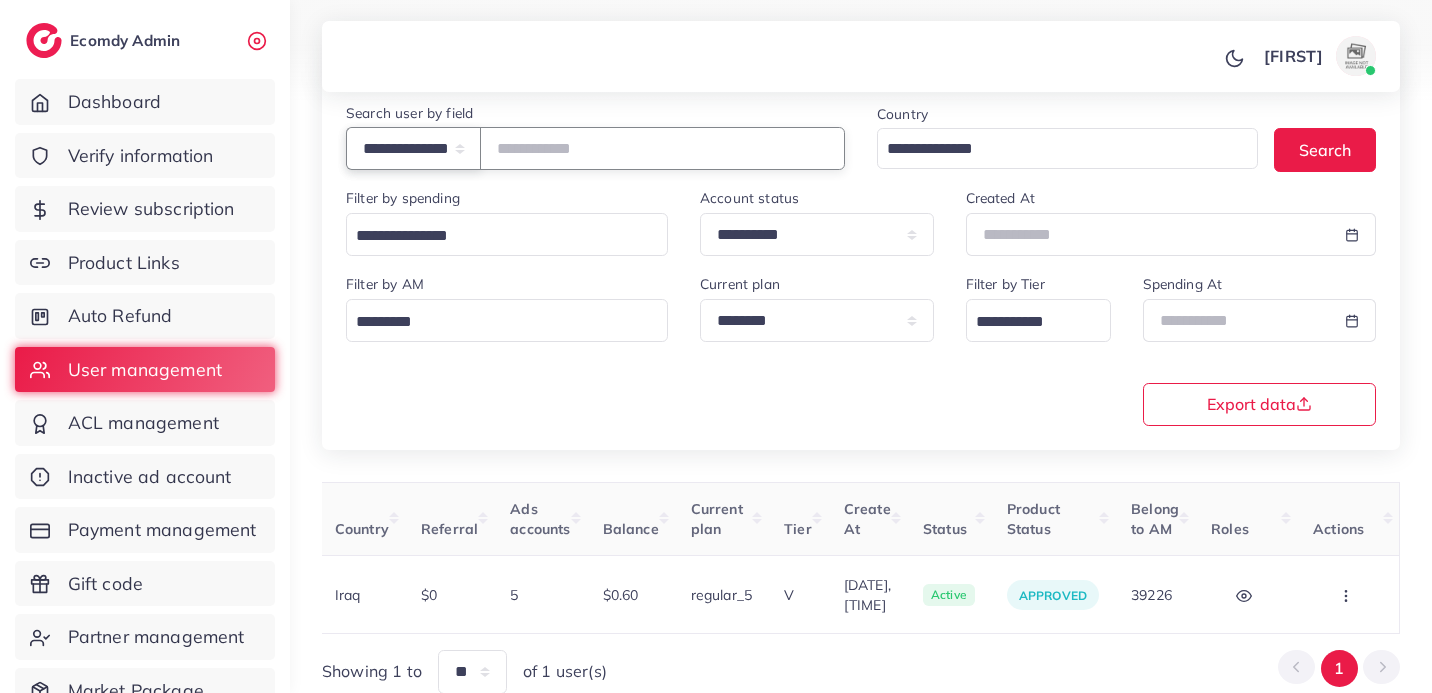 click on "**********" at bounding box center (413, 148) 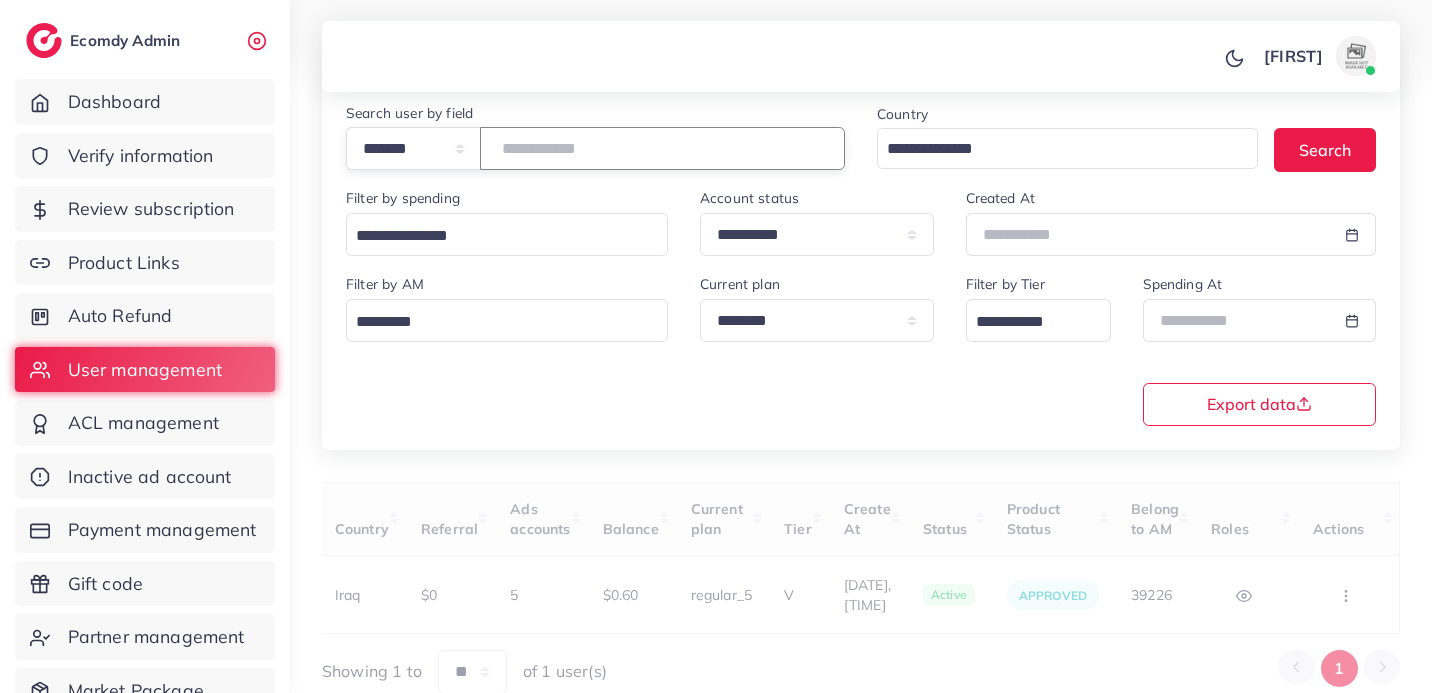 click at bounding box center (662, 148) 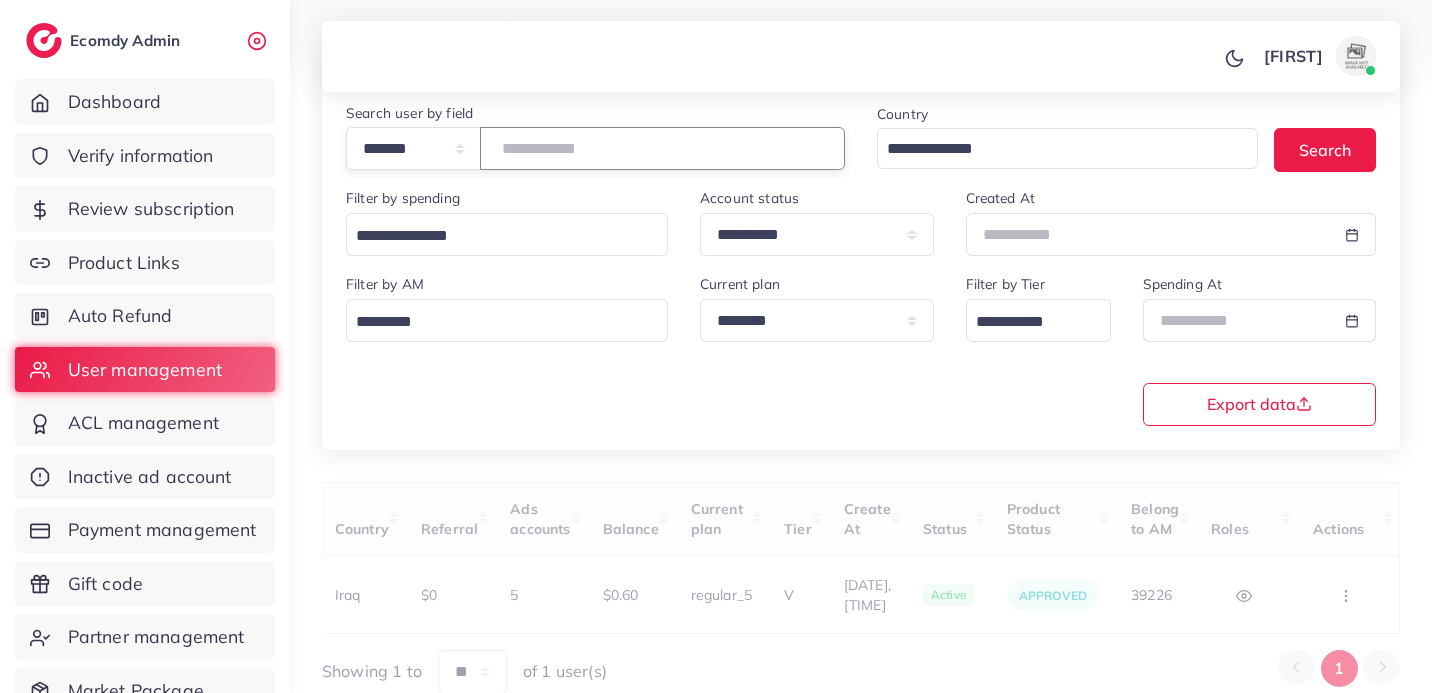 type on "****" 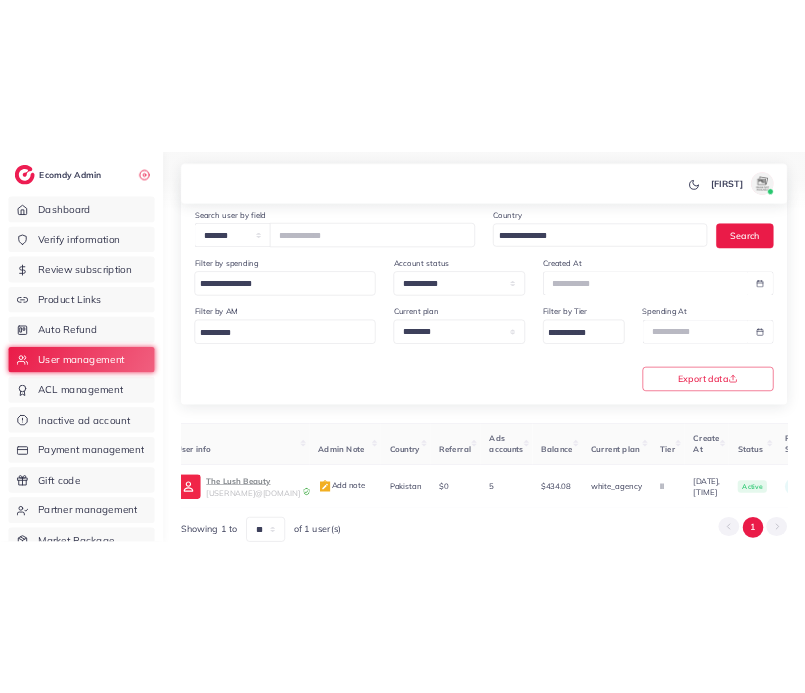 scroll, scrollTop: 0, scrollLeft: 0, axis: both 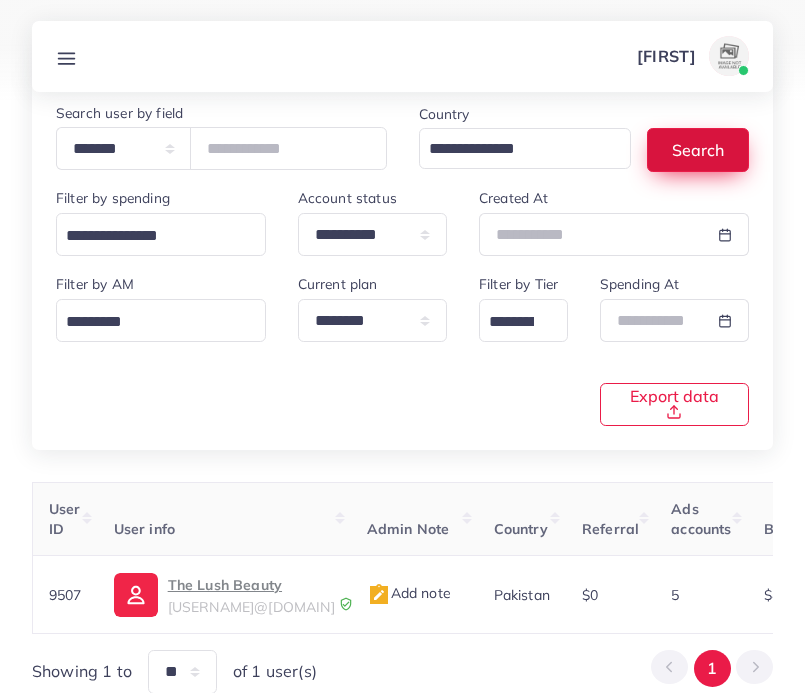 click on "Search" at bounding box center [698, 149] 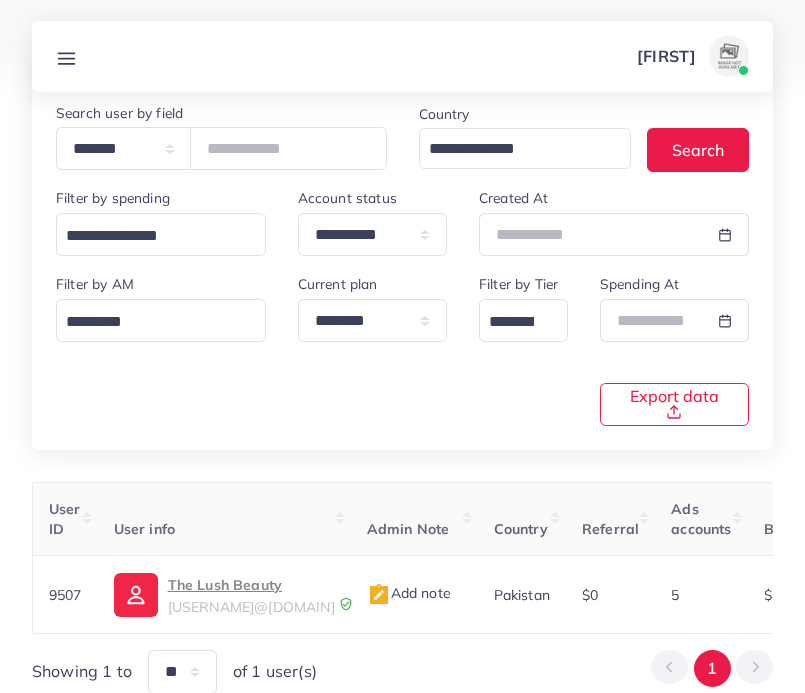 click 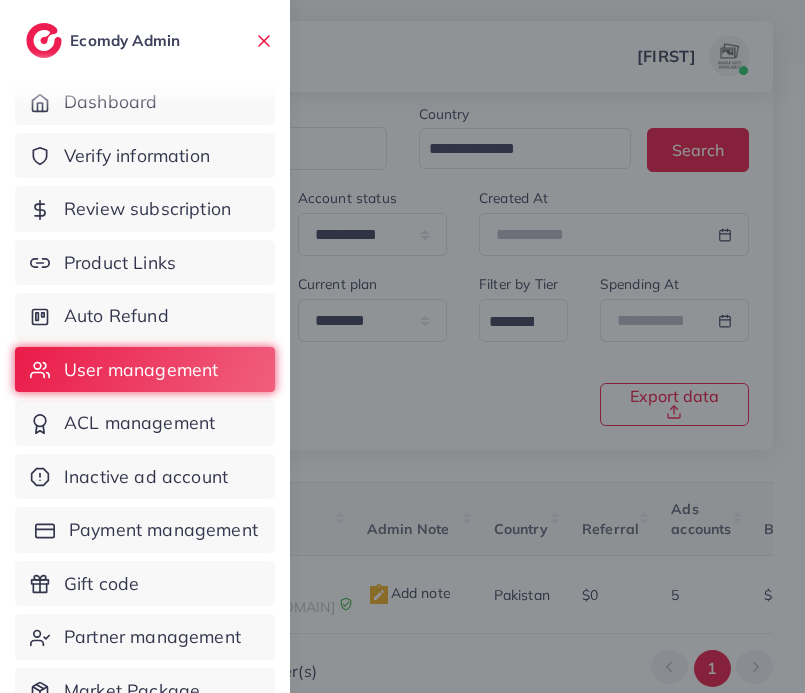 scroll, scrollTop: 200, scrollLeft: 0, axis: vertical 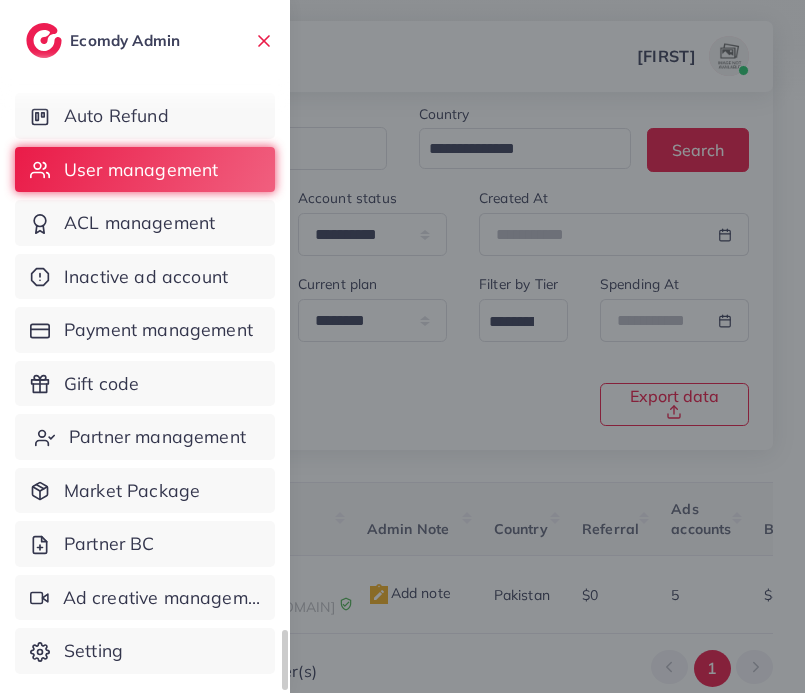 click on "Partner management" at bounding box center [157, 437] 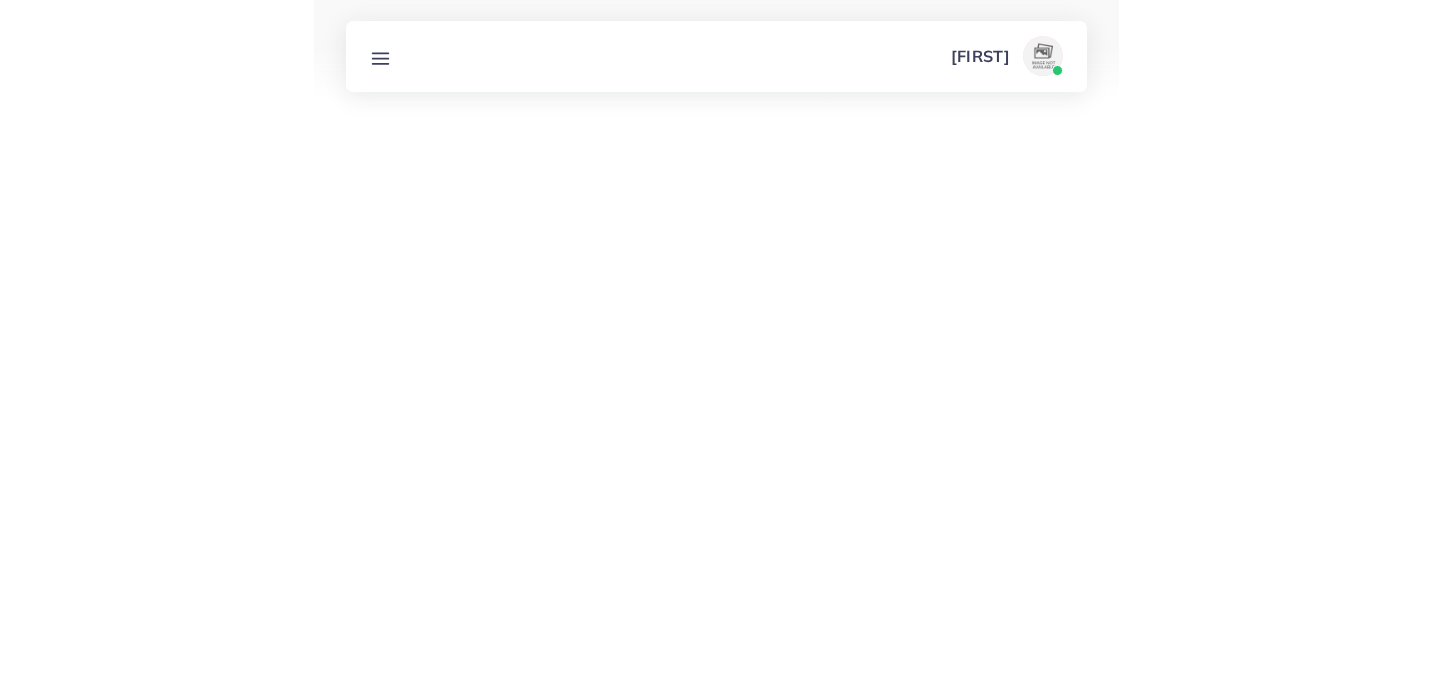 scroll, scrollTop: 0, scrollLeft: 0, axis: both 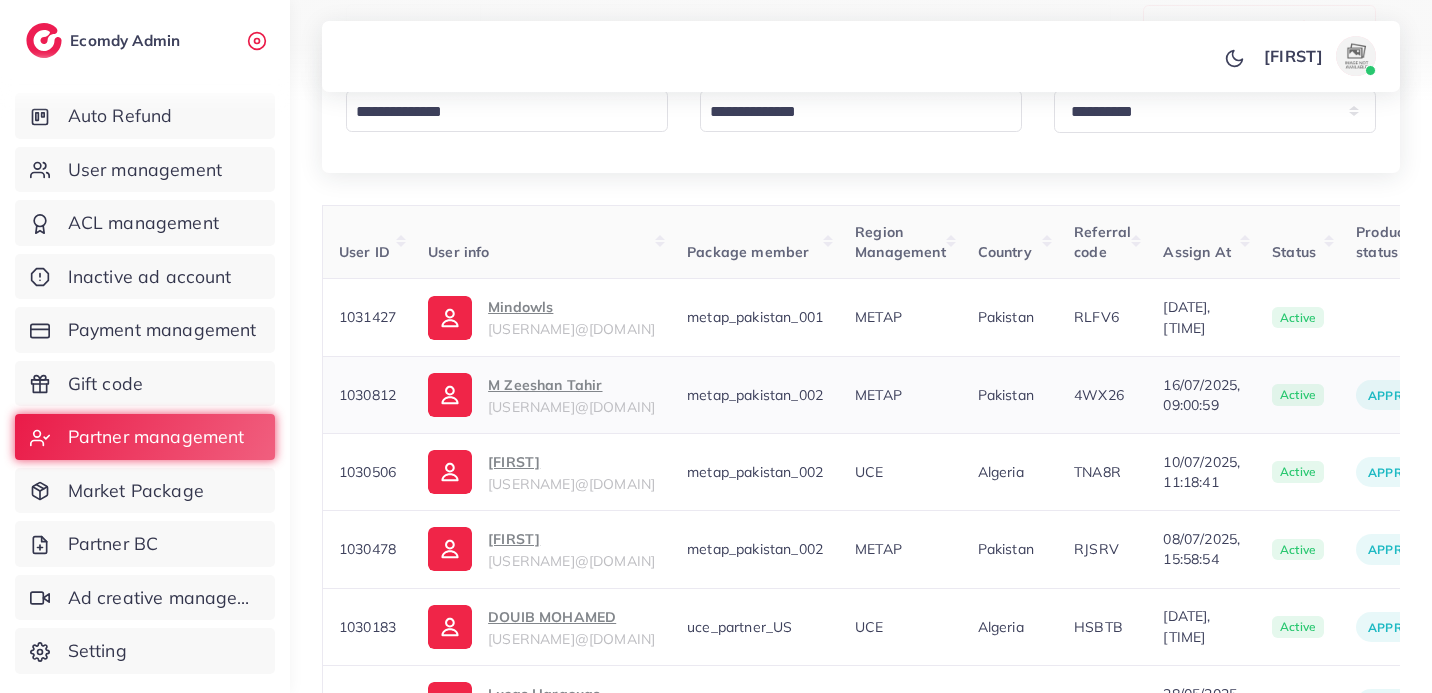 click on "M Zeeshan Tahir" at bounding box center (571, 385) 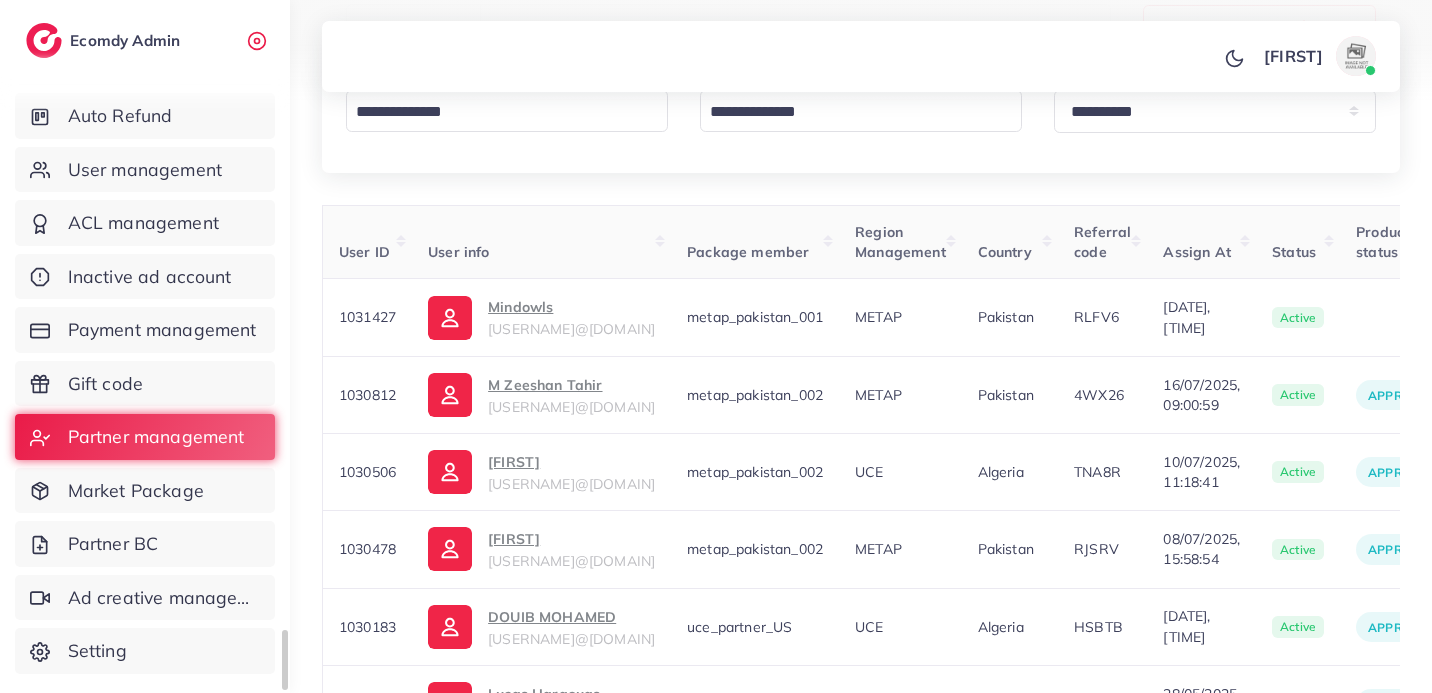 scroll, scrollTop: 0, scrollLeft: 0, axis: both 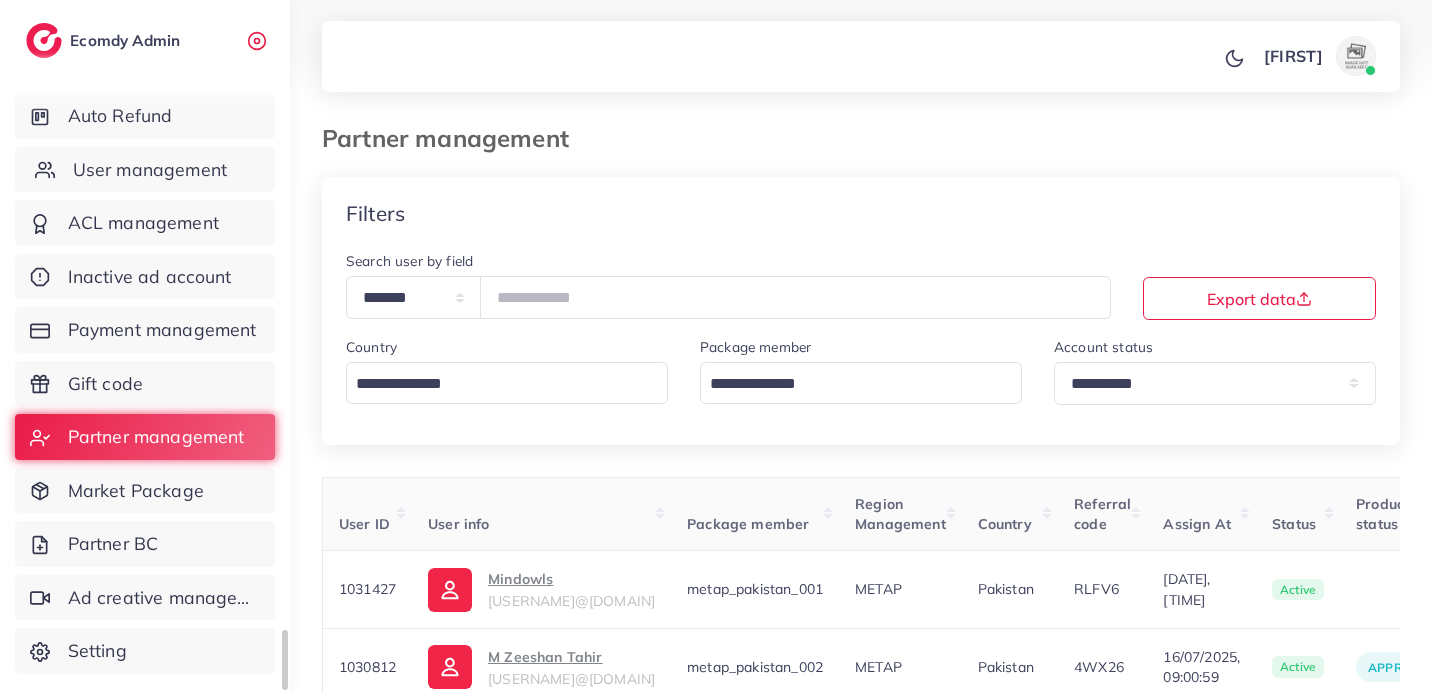 click on "User management" at bounding box center [150, 170] 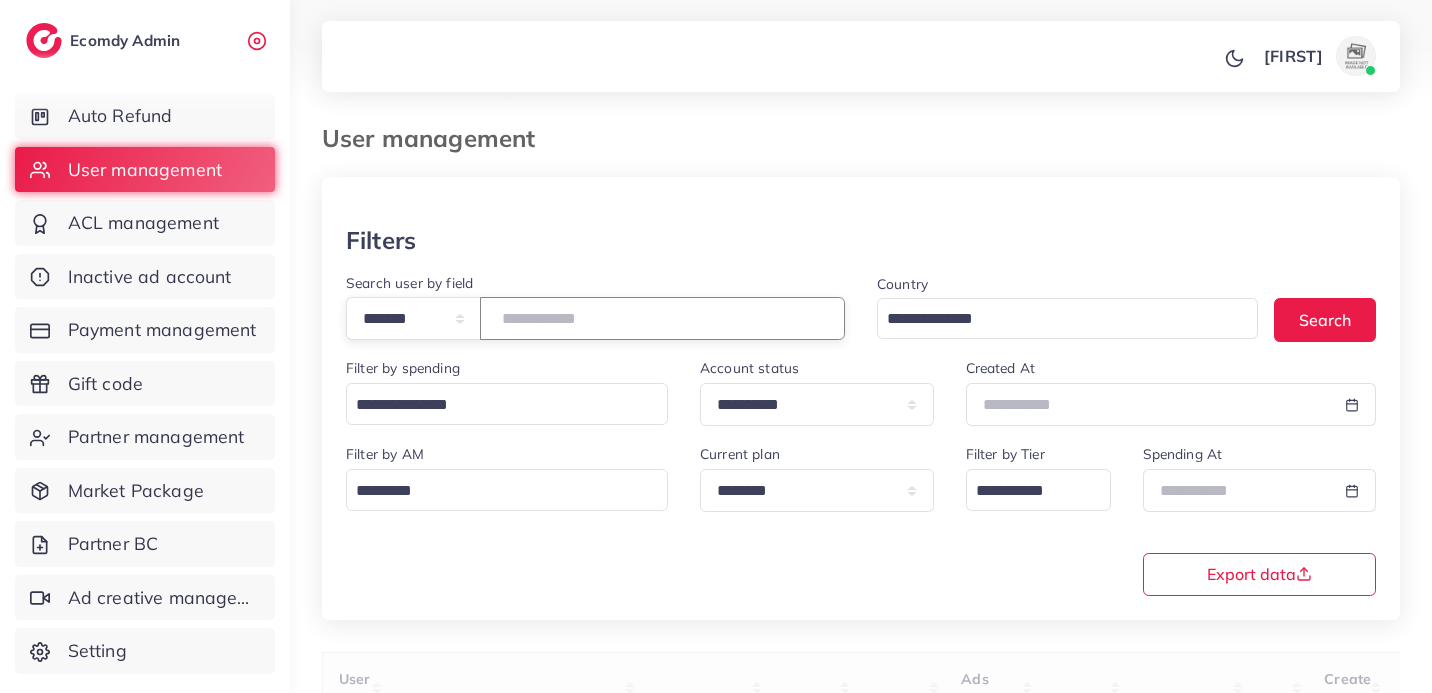click at bounding box center [662, 318] 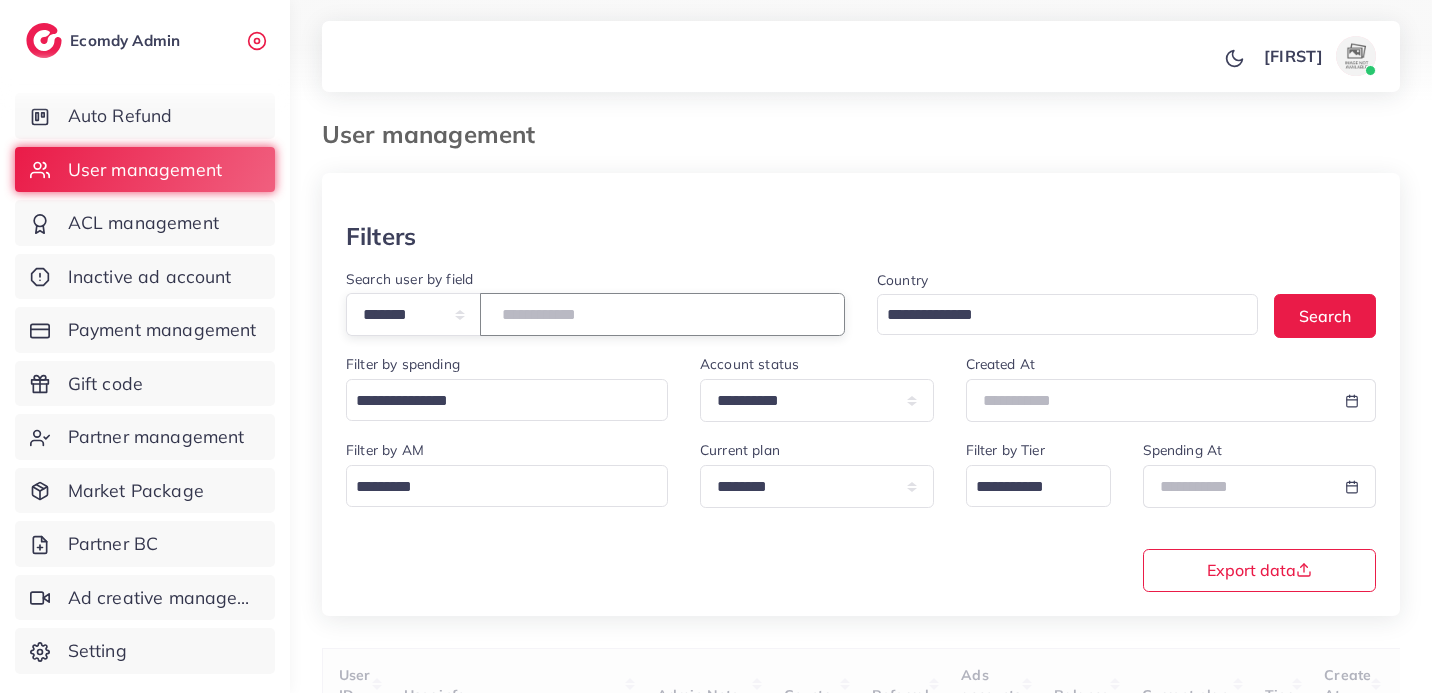 scroll, scrollTop: 266, scrollLeft: 0, axis: vertical 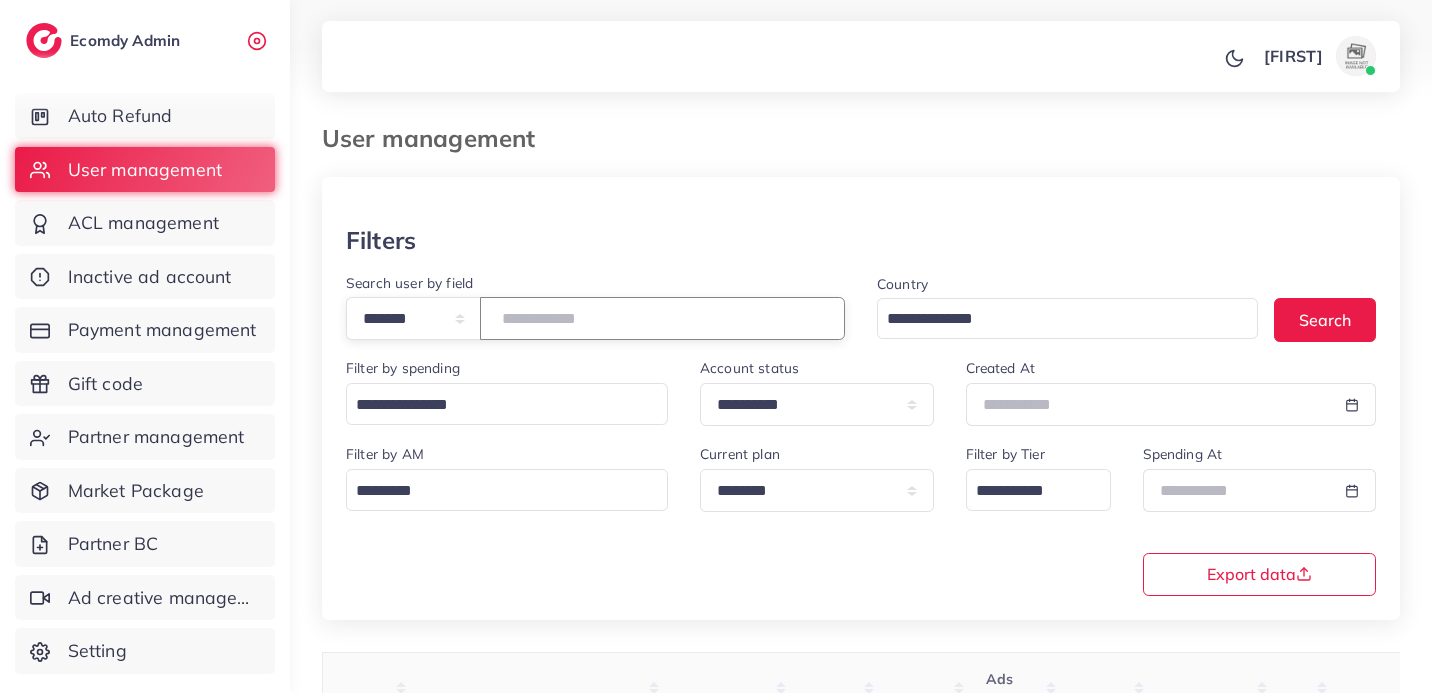click at bounding box center (662, 318) 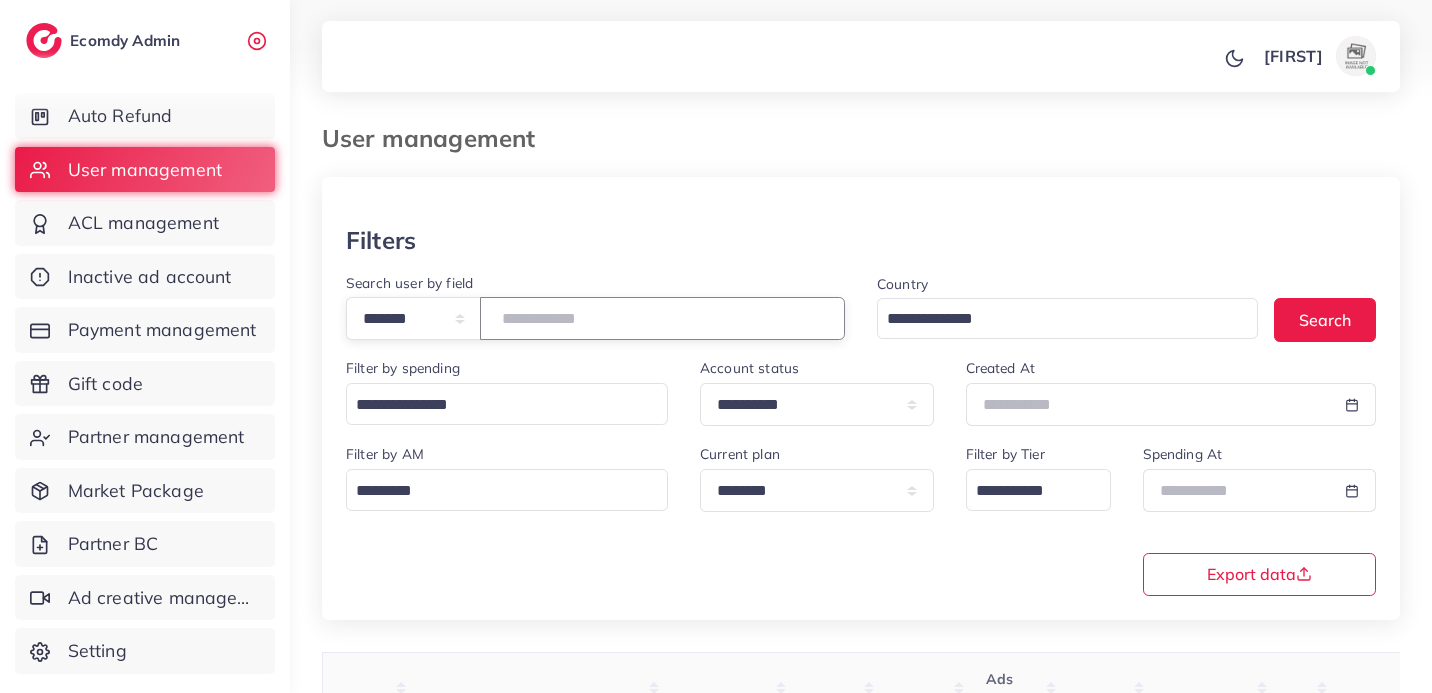 paste on "*****" 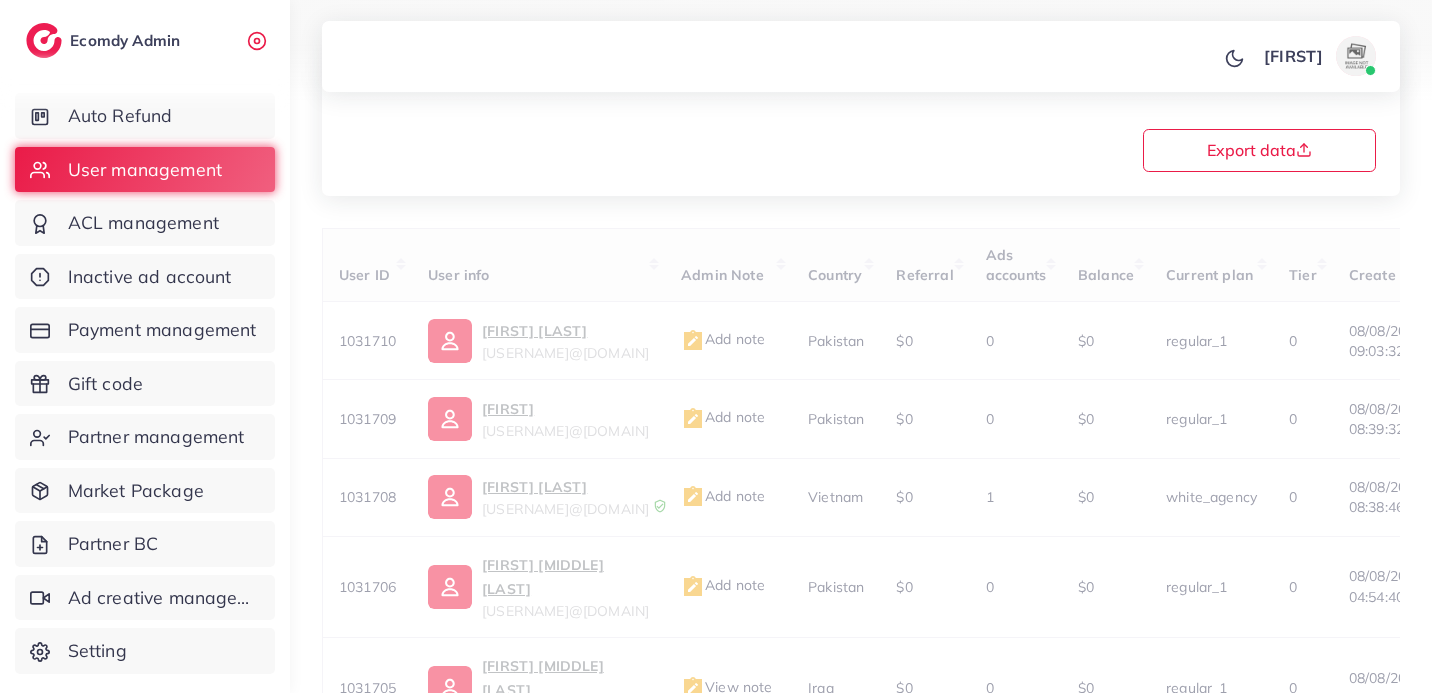 scroll, scrollTop: 266, scrollLeft: 0, axis: vertical 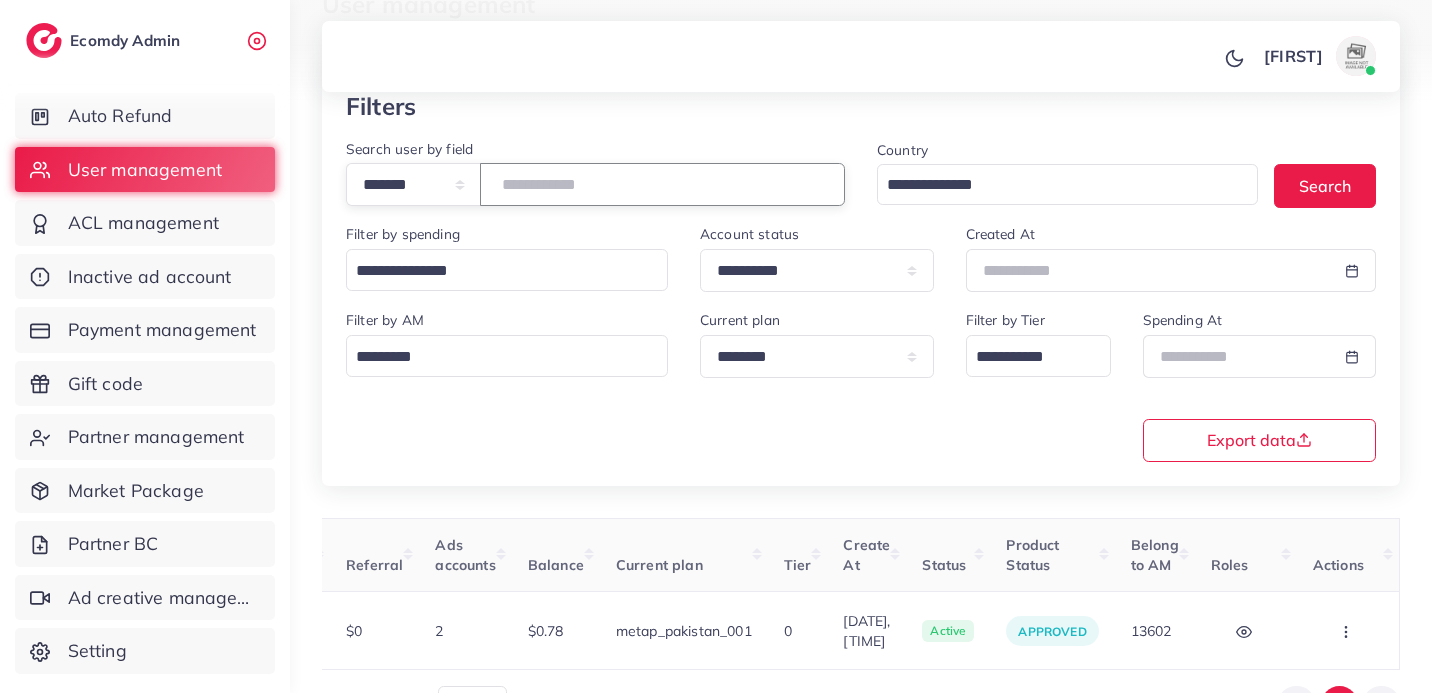 click on "*****" at bounding box center (662, 184) 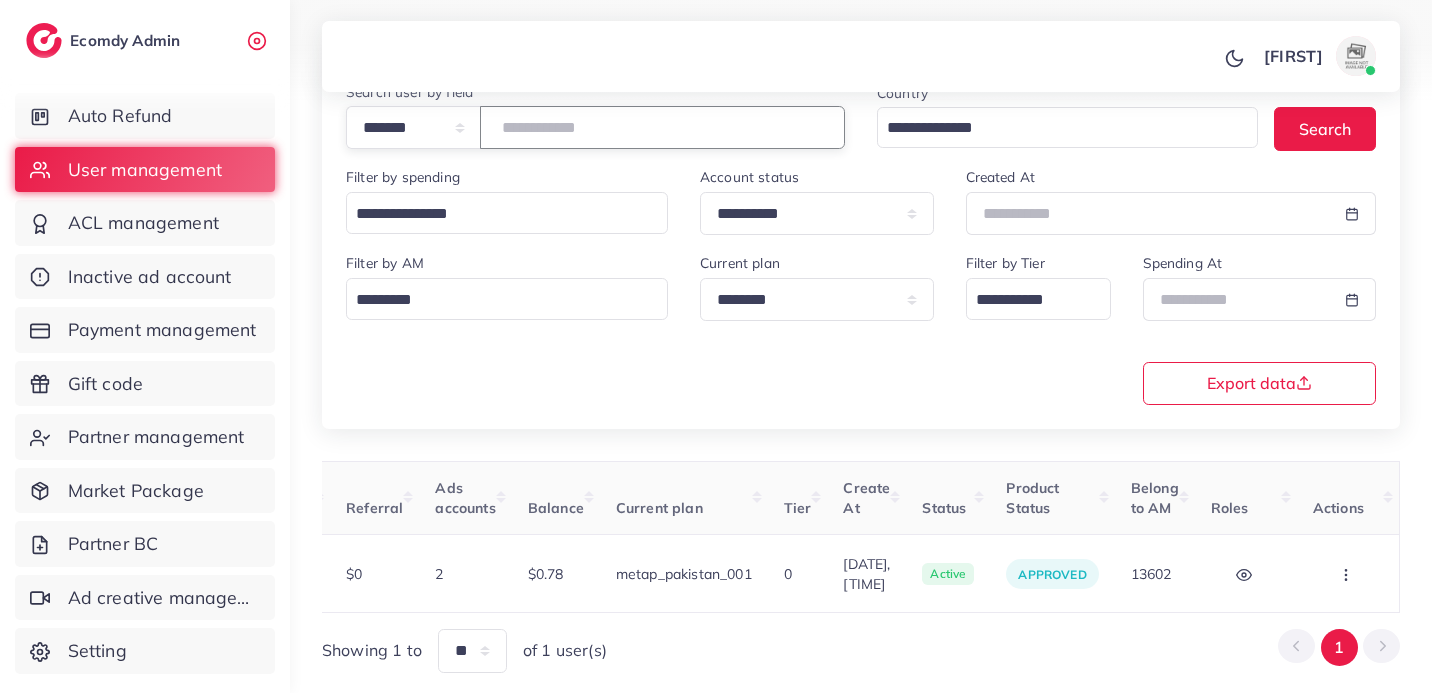scroll, scrollTop: 266, scrollLeft: 0, axis: vertical 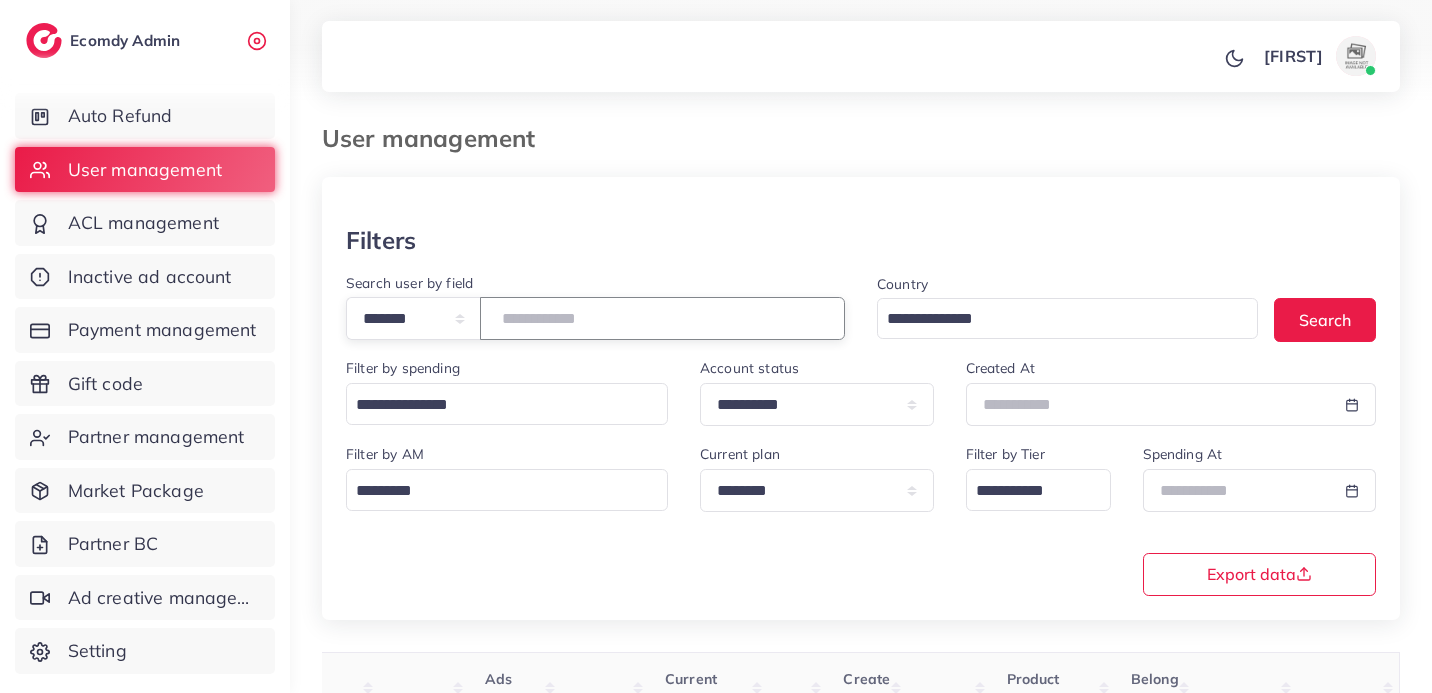 type on "*****" 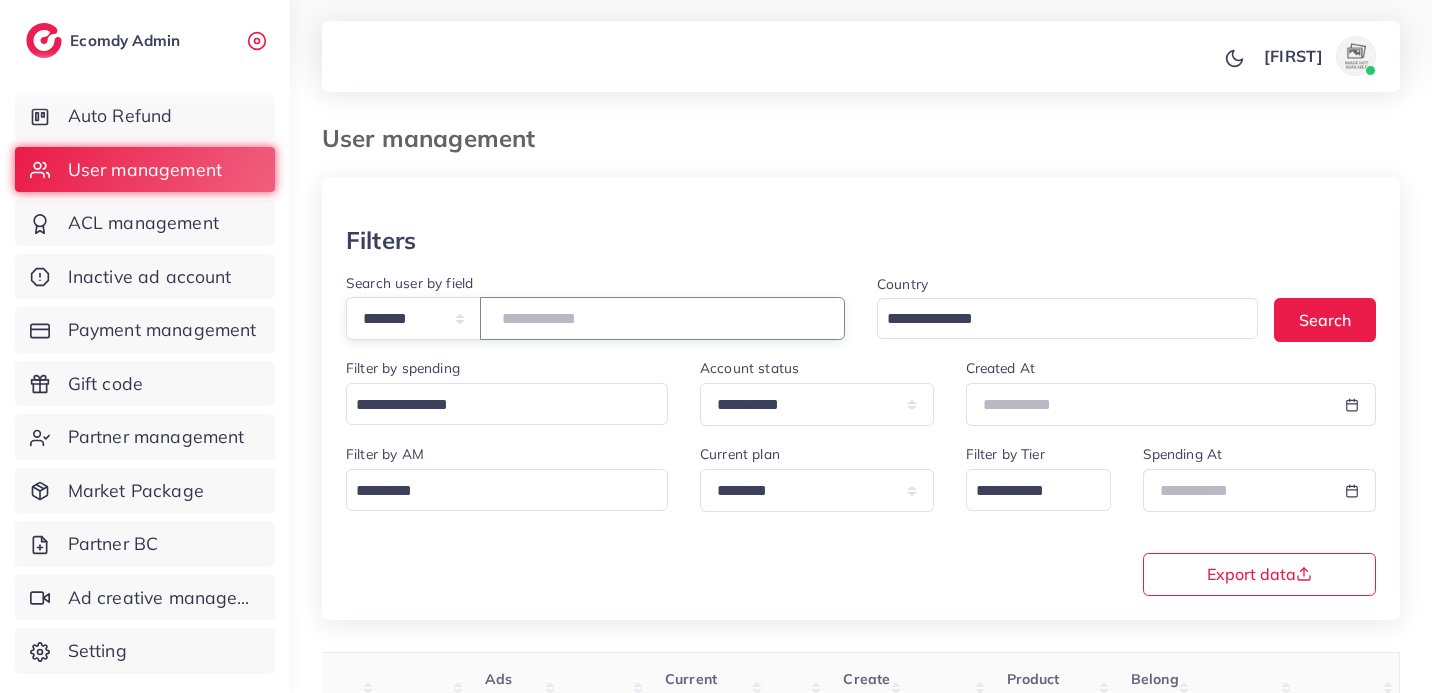 scroll, scrollTop: 0, scrollLeft: 512, axis: horizontal 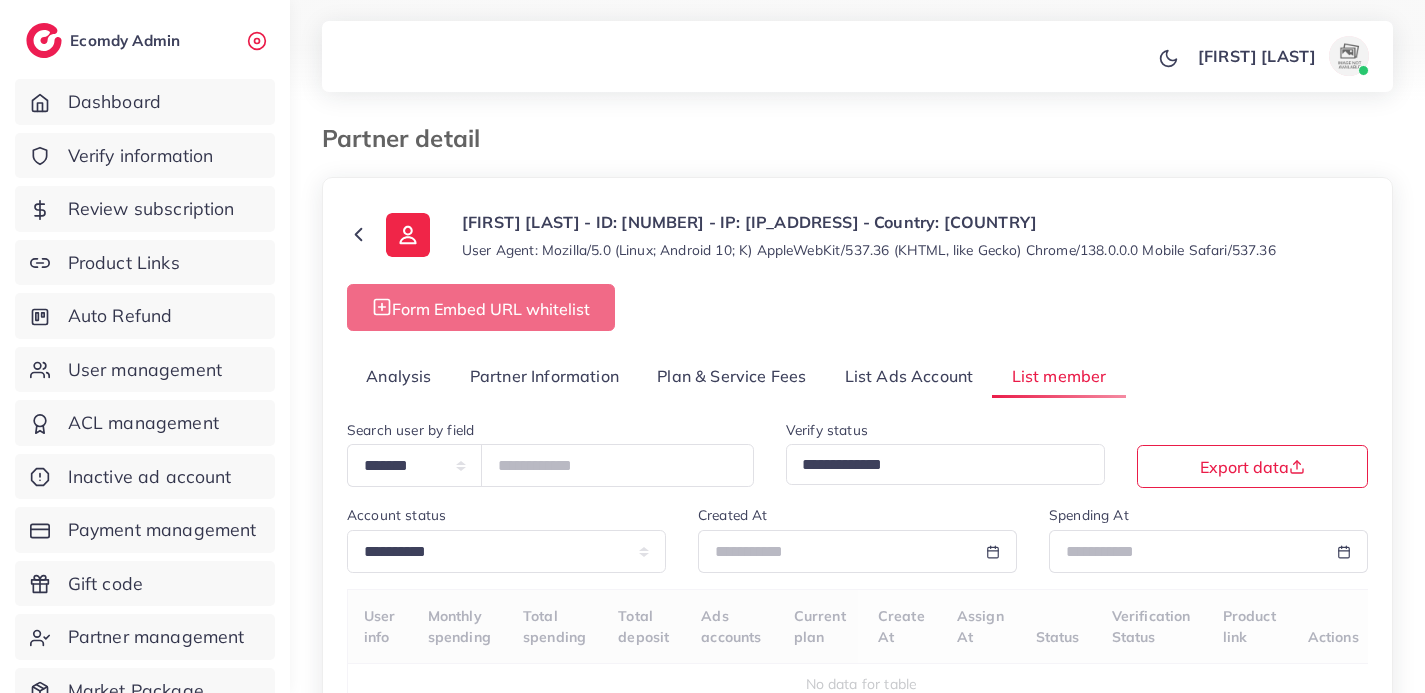 select on "**" 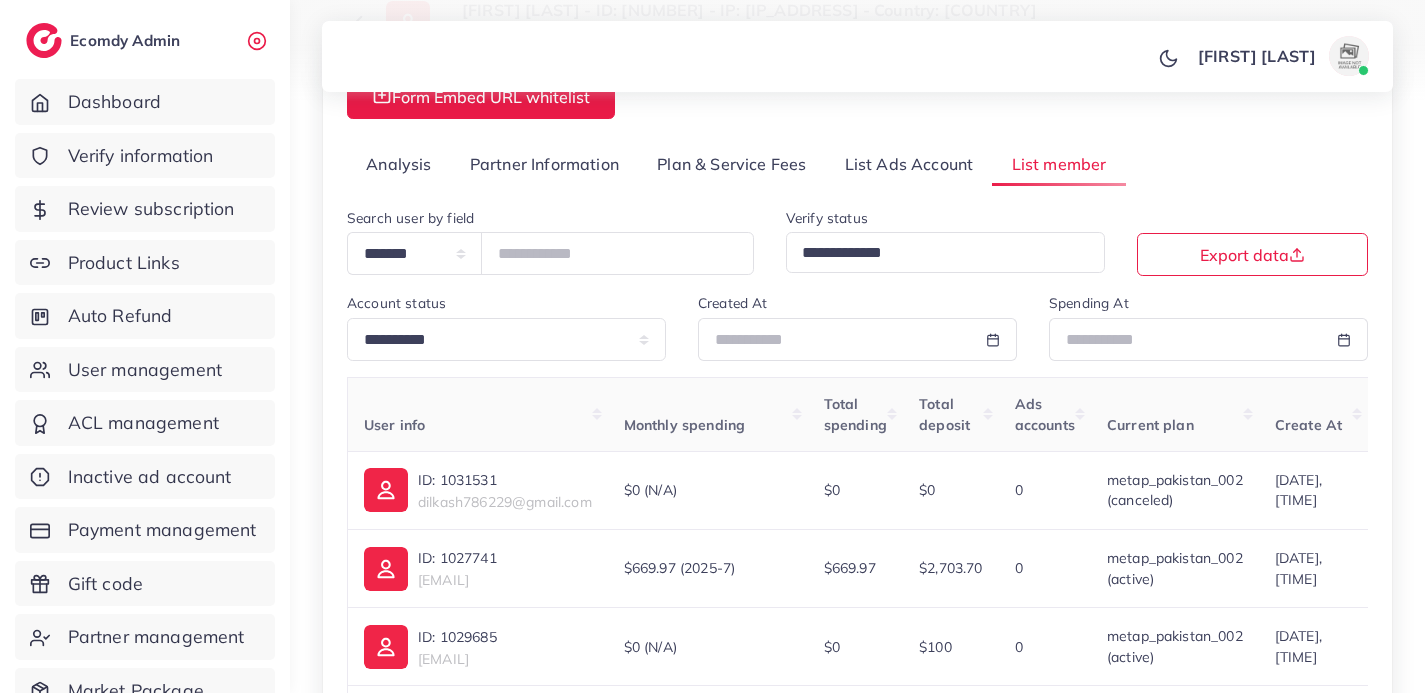 scroll, scrollTop: 0, scrollLeft: 0, axis: both 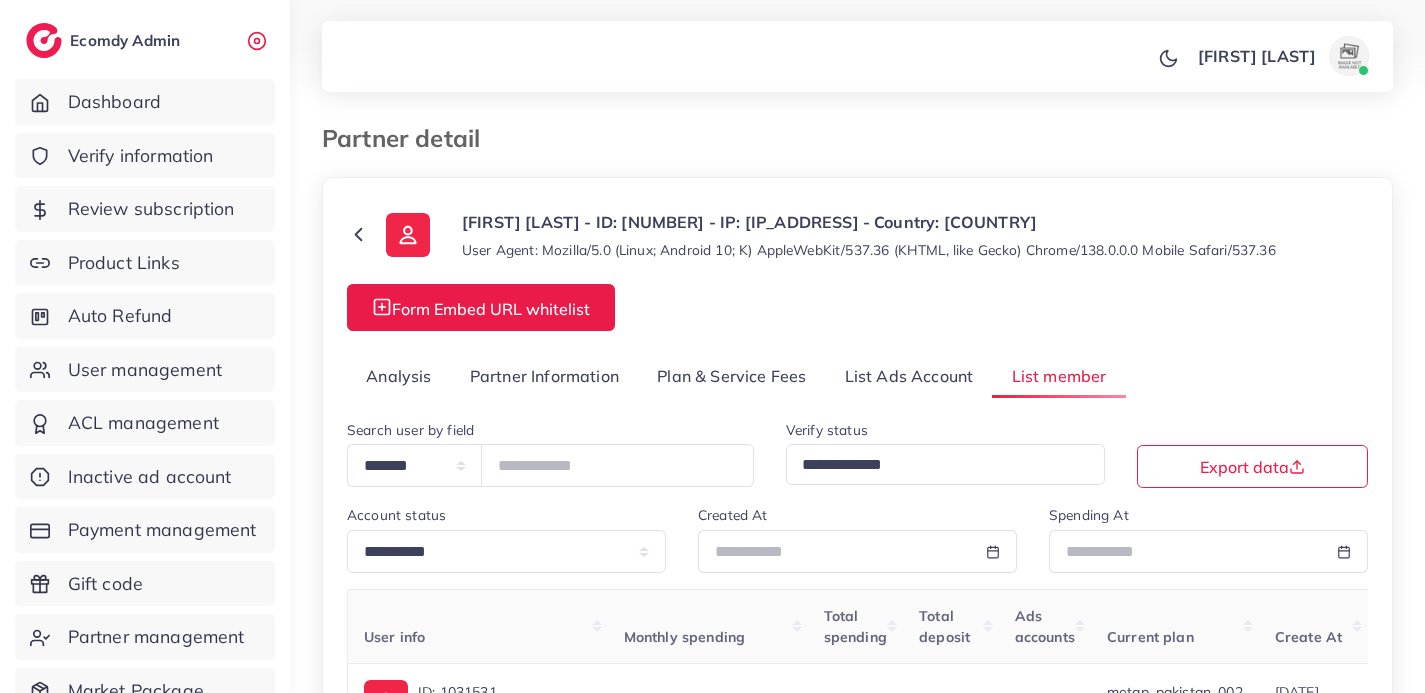 click on "Analysis" at bounding box center [399, 376] 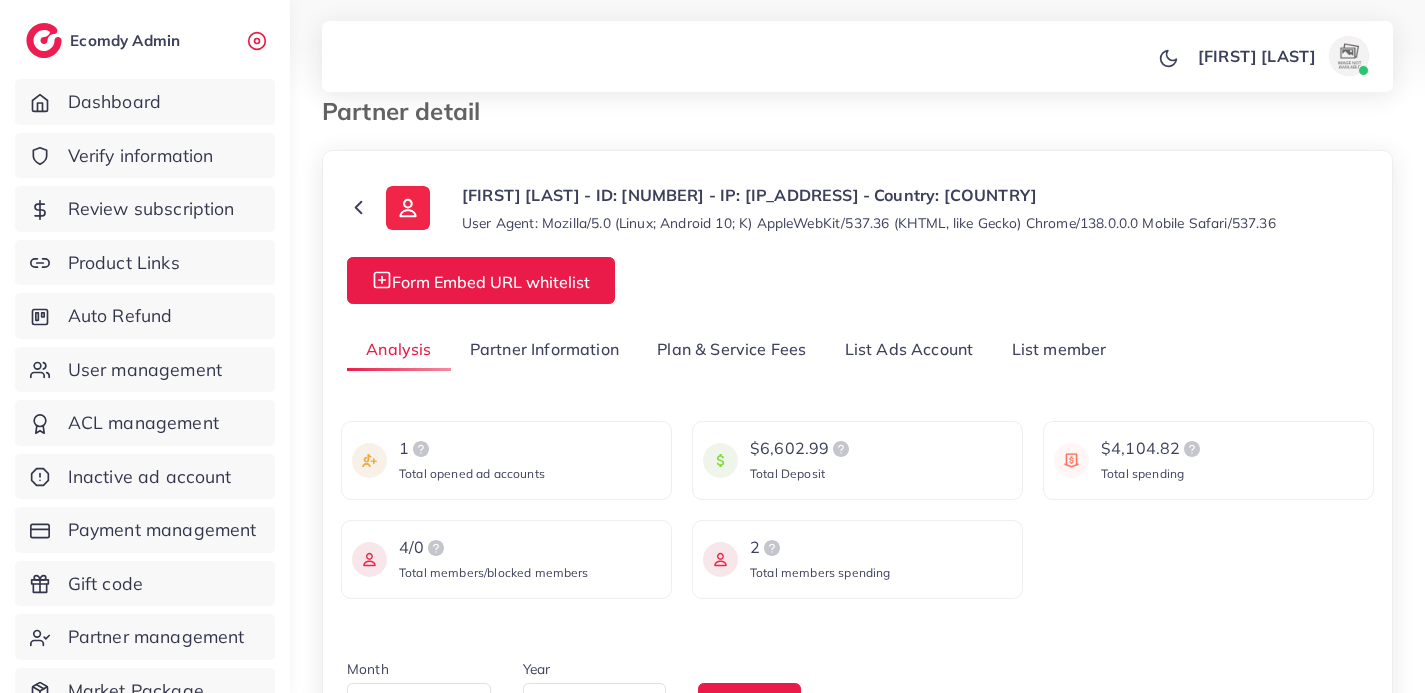 scroll, scrollTop: 420, scrollLeft: 0, axis: vertical 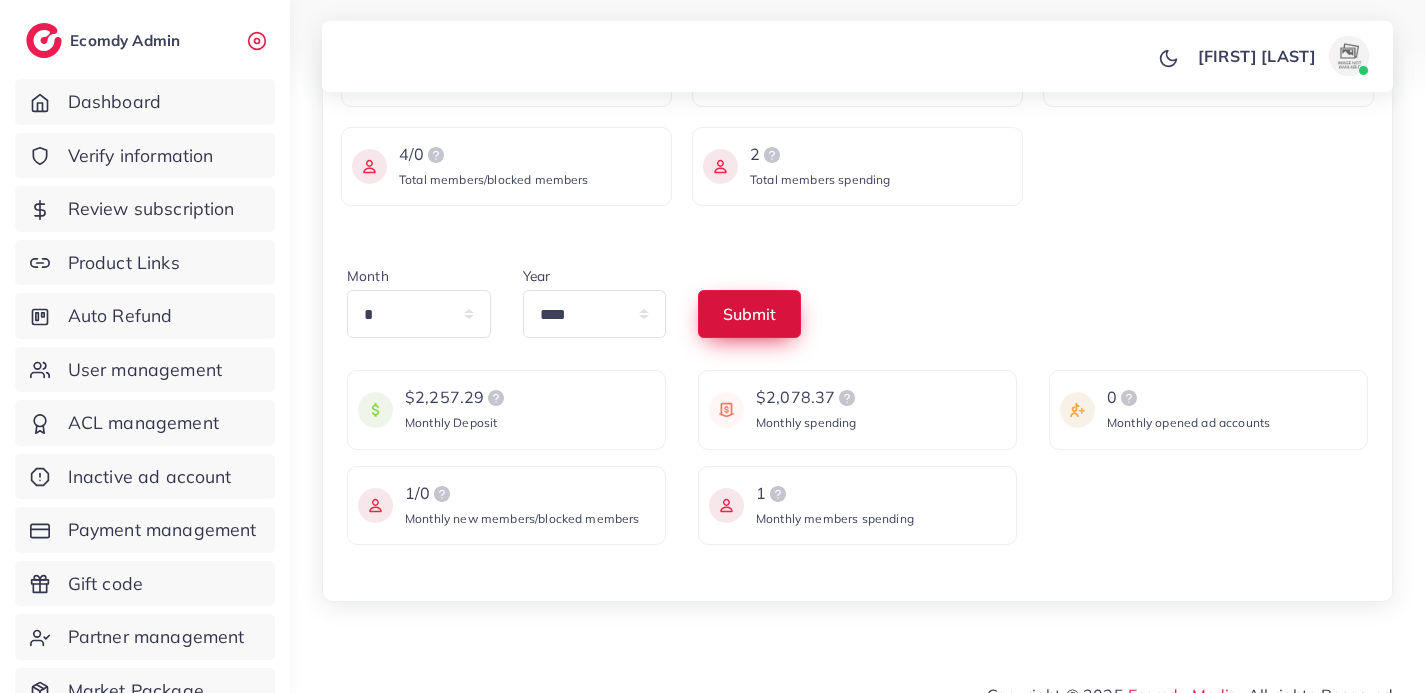 click on "Submit" at bounding box center (749, 314) 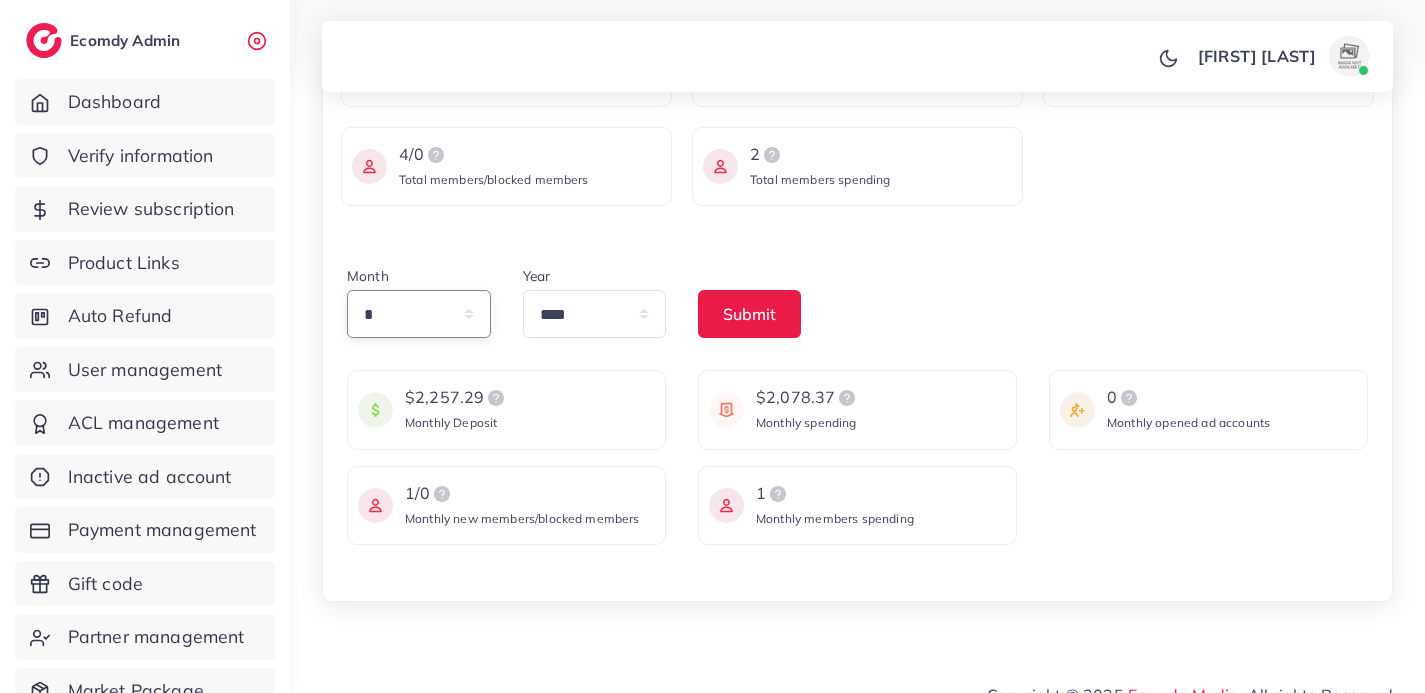 click on "* * * * * * * * * ** ** **" at bounding box center [419, 314] 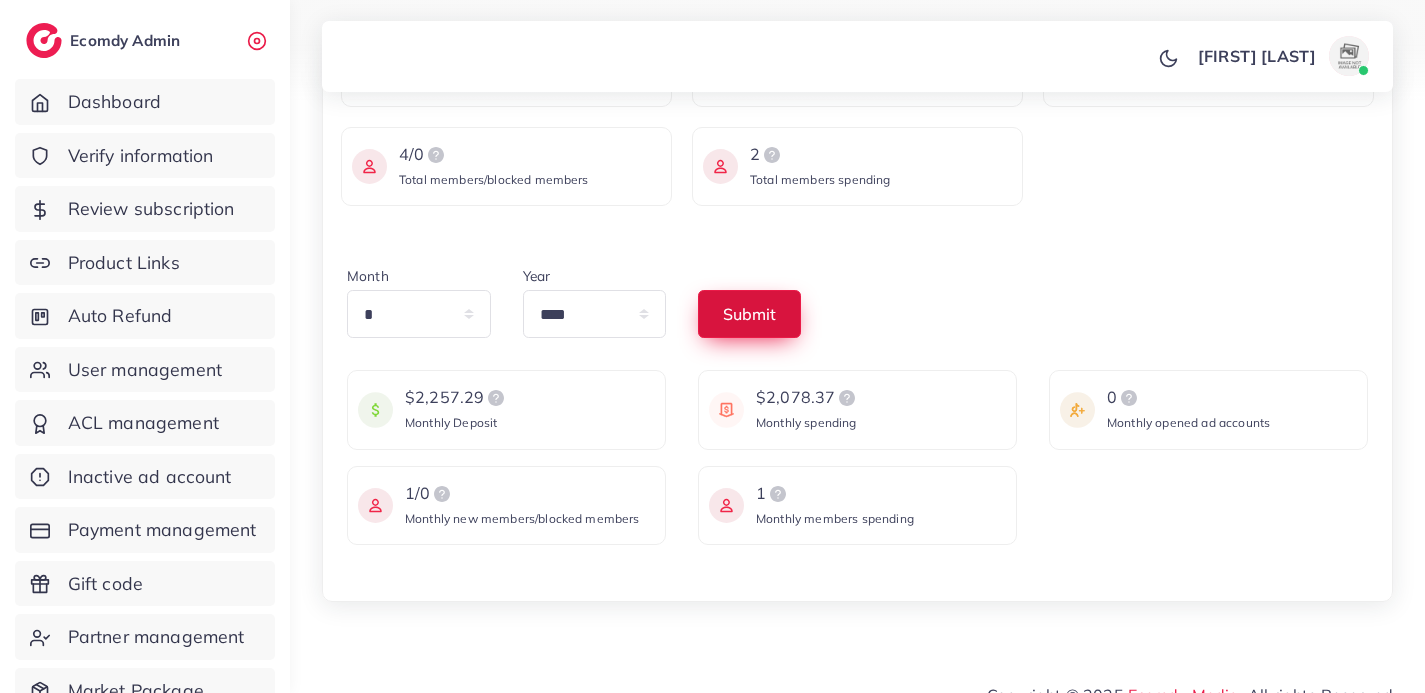 click on "Submit" at bounding box center [749, 314] 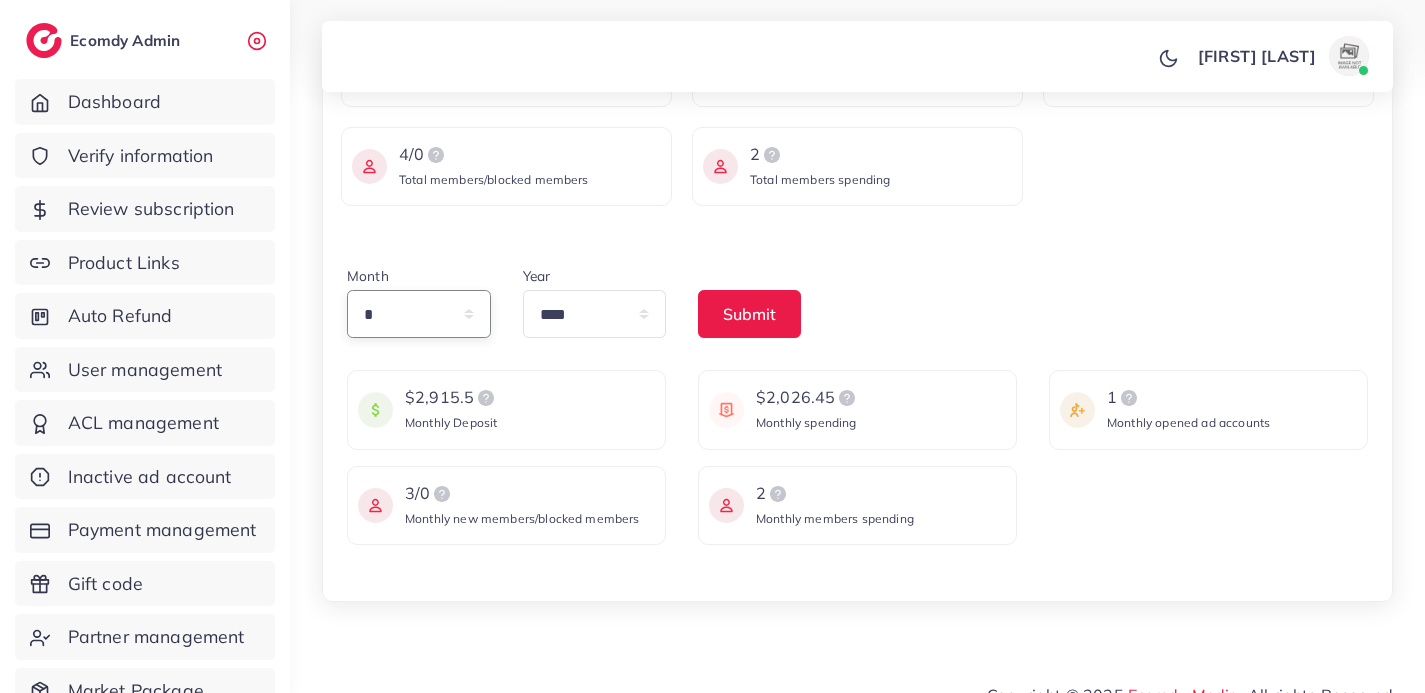 click on "* * * * * * * * * ** ** **" at bounding box center (419, 314) 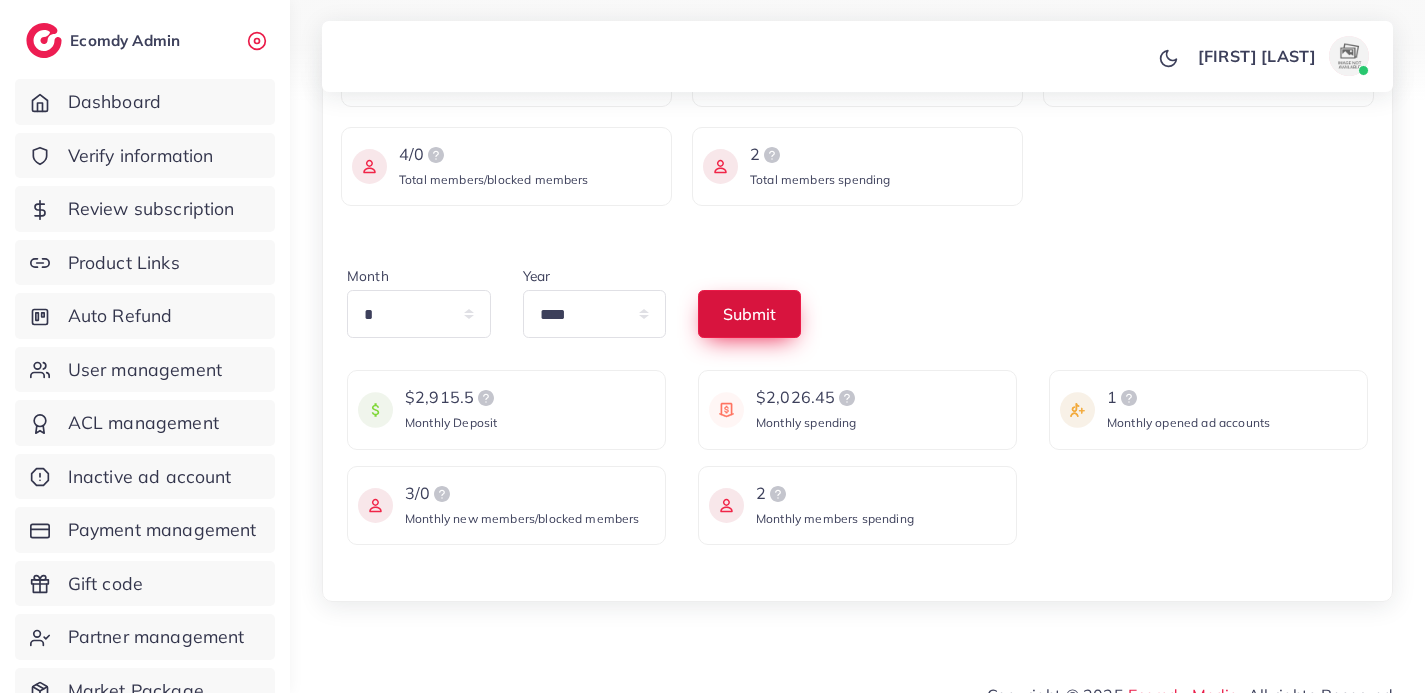 click on "Submit" at bounding box center [749, 314] 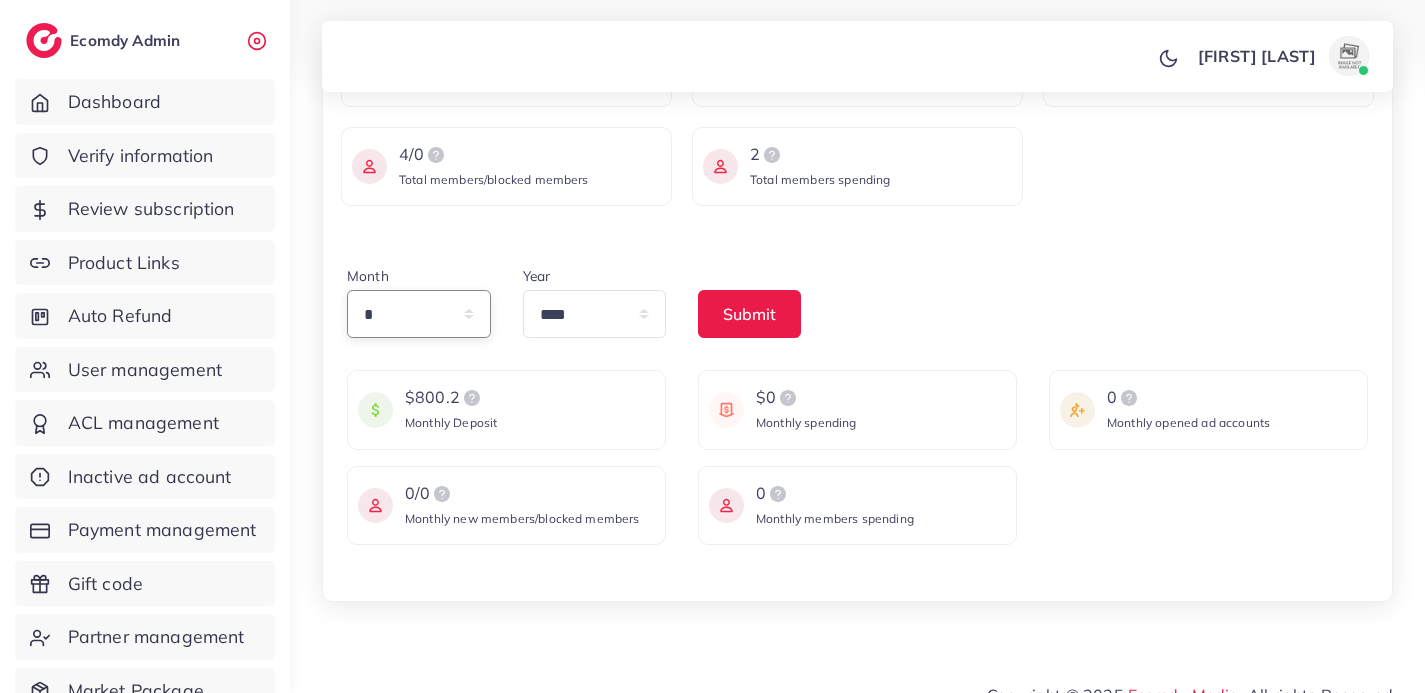 click on "* * * * * * * * * ** ** **" at bounding box center [419, 314] 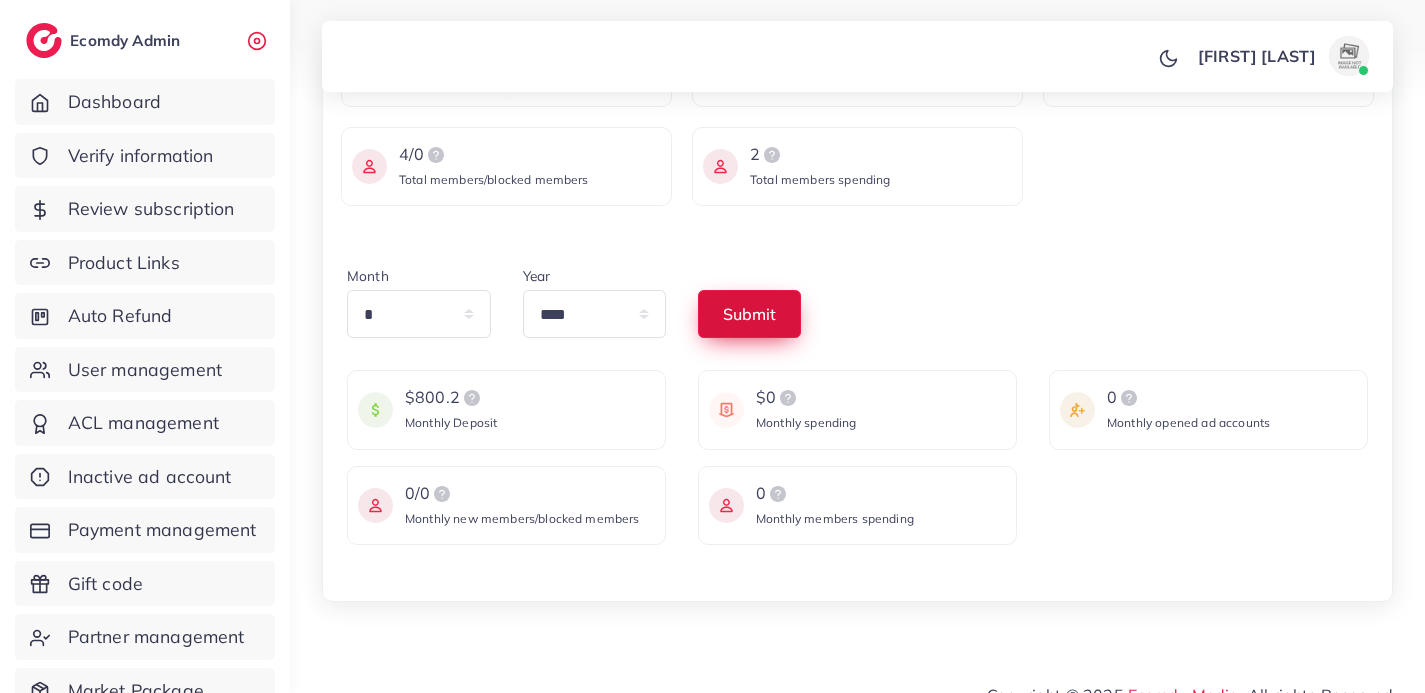 click on "Submit" at bounding box center (749, 314) 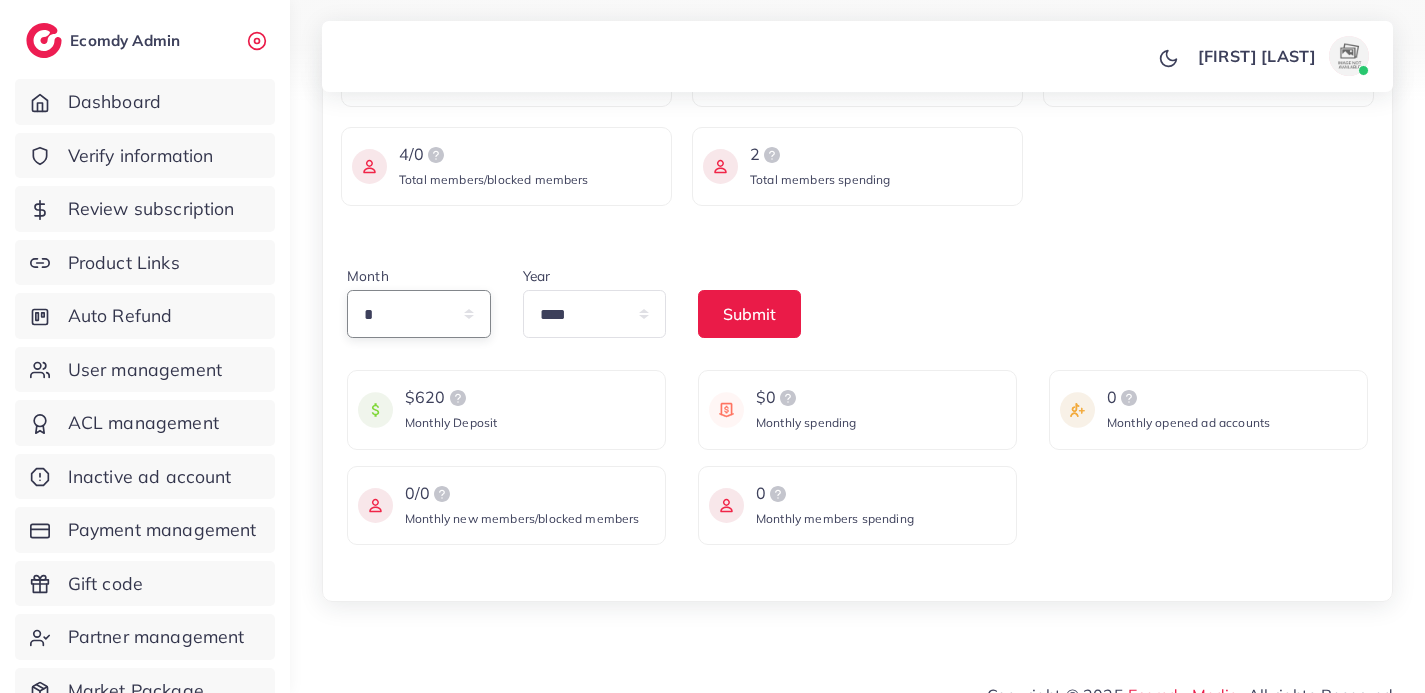 click on "* * * * * * * * * ** ** **" at bounding box center [419, 314] 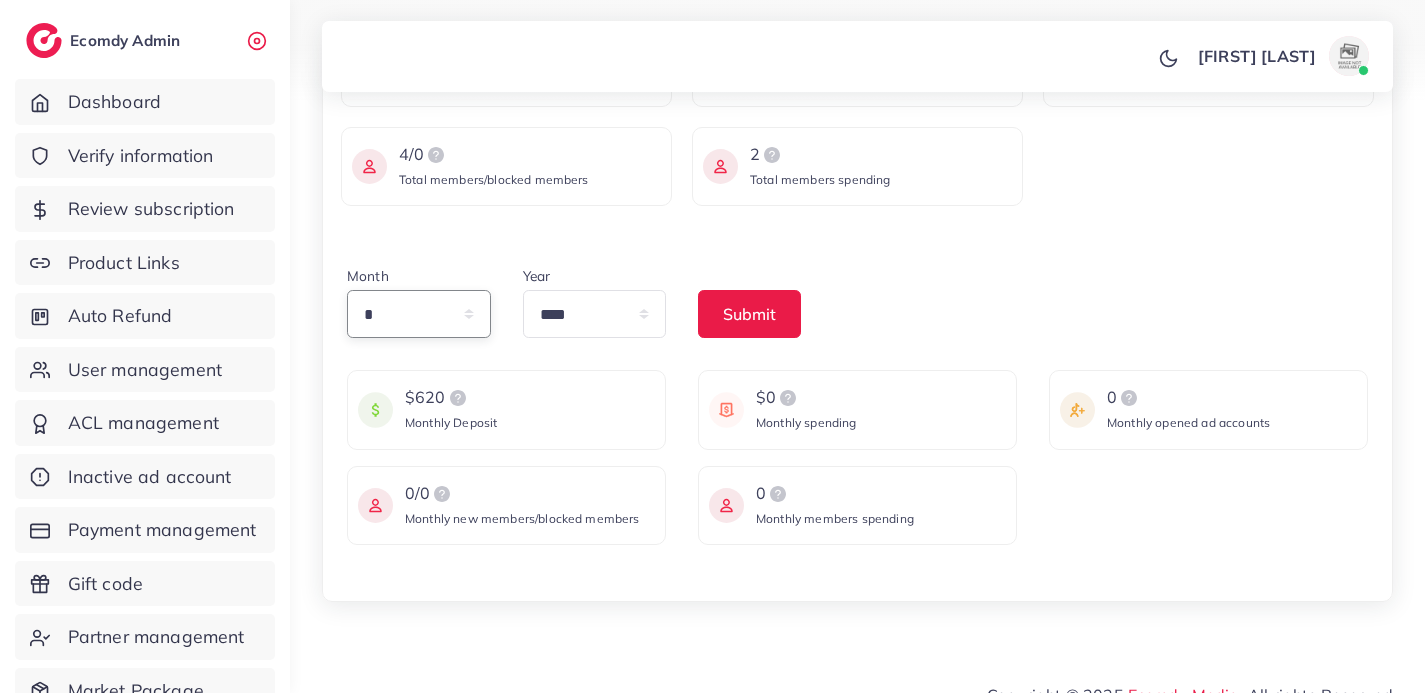select on "*" 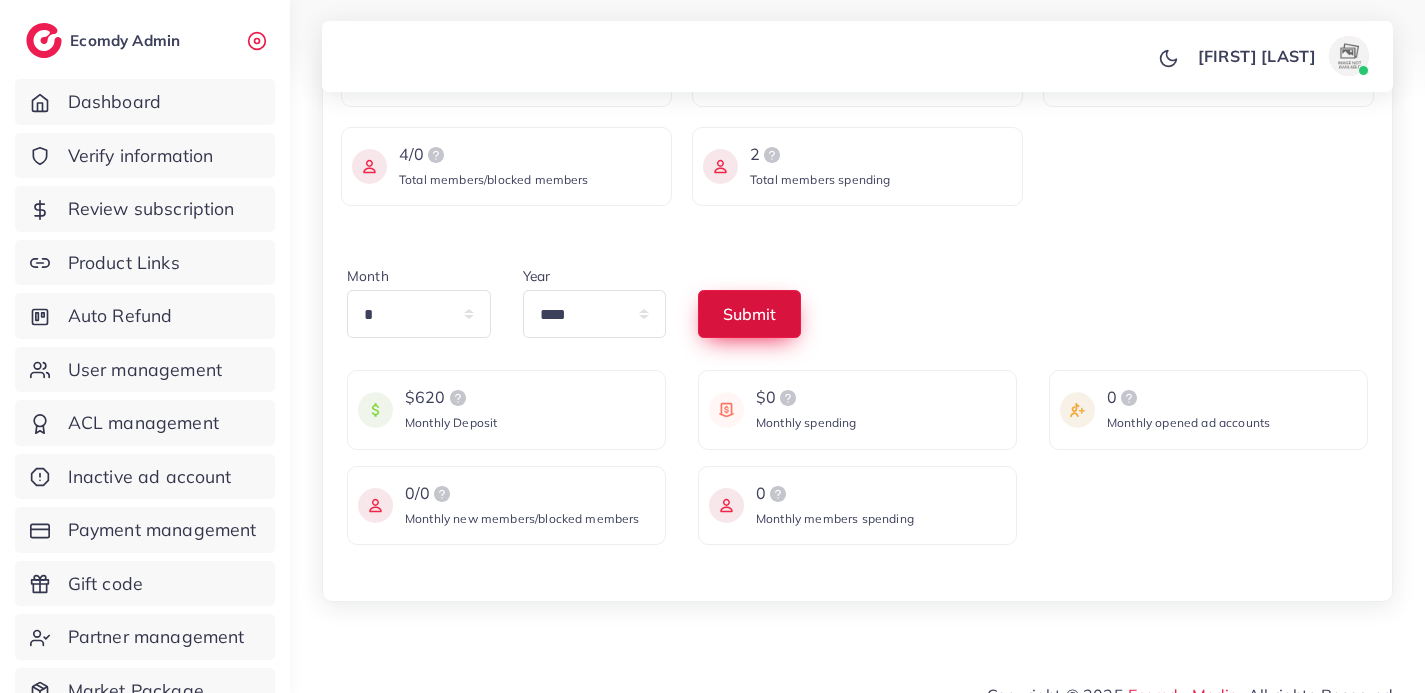 click on "Submit" at bounding box center (749, 314) 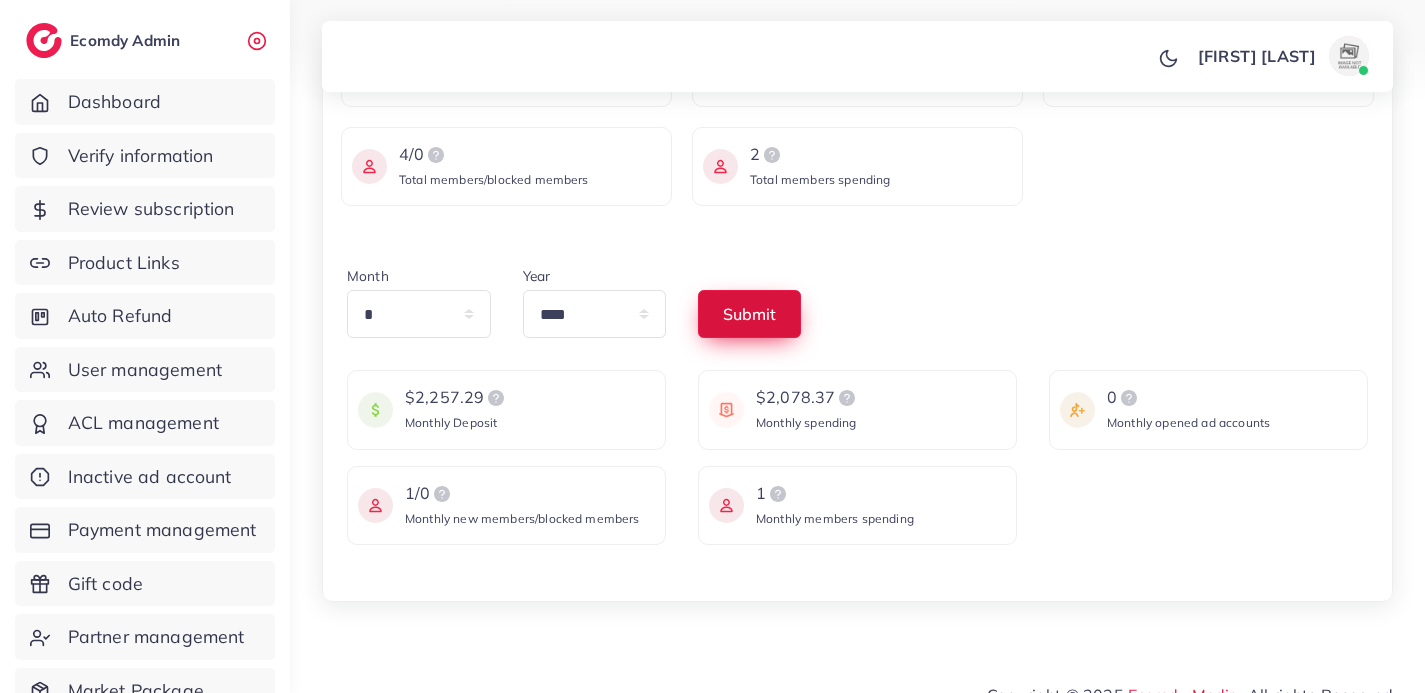 scroll, scrollTop: 0, scrollLeft: 0, axis: both 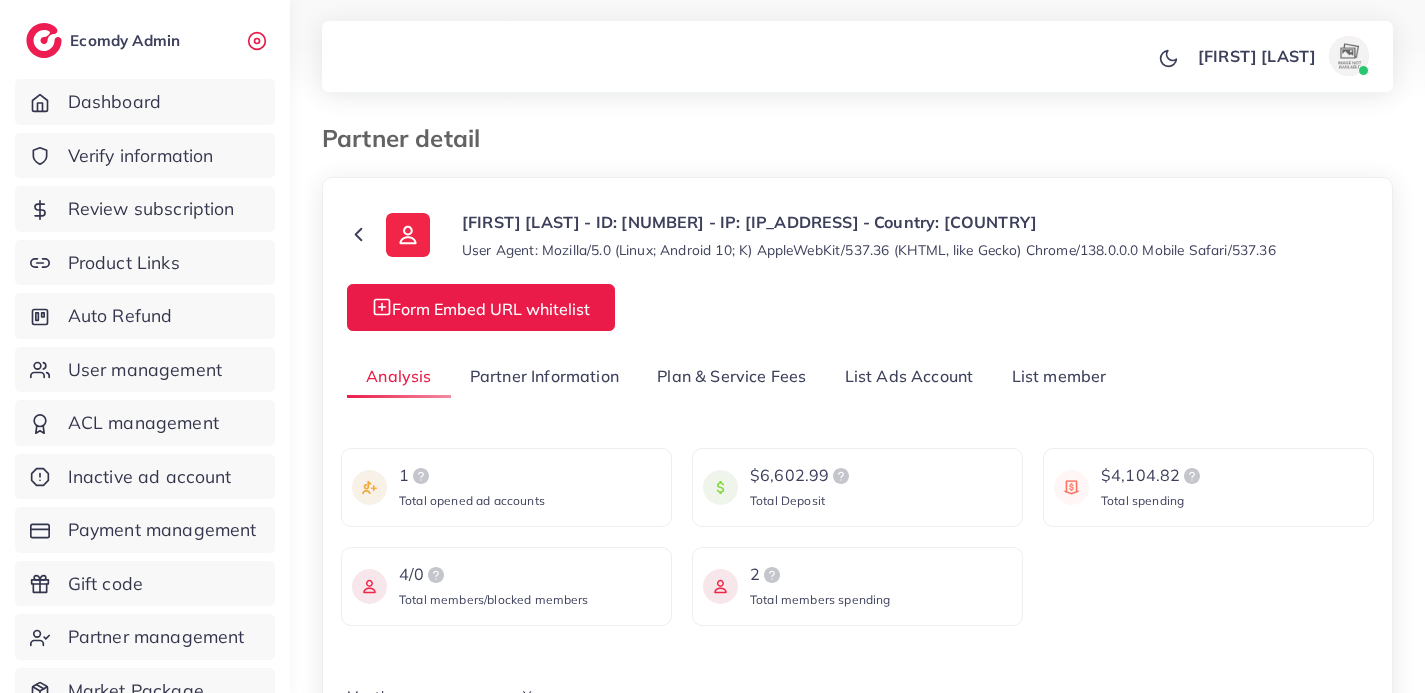 click on "List Ads Account" at bounding box center [909, 376] 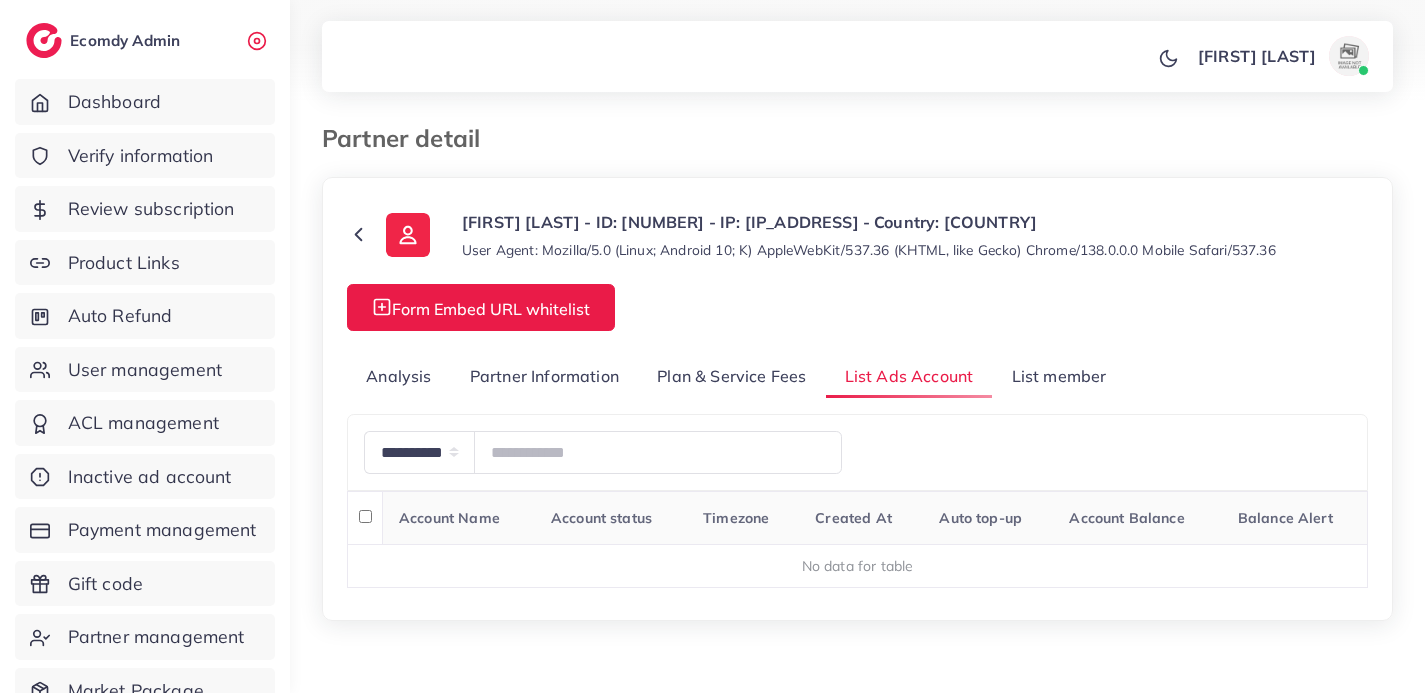 click on "List member" at bounding box center (1058, 376) 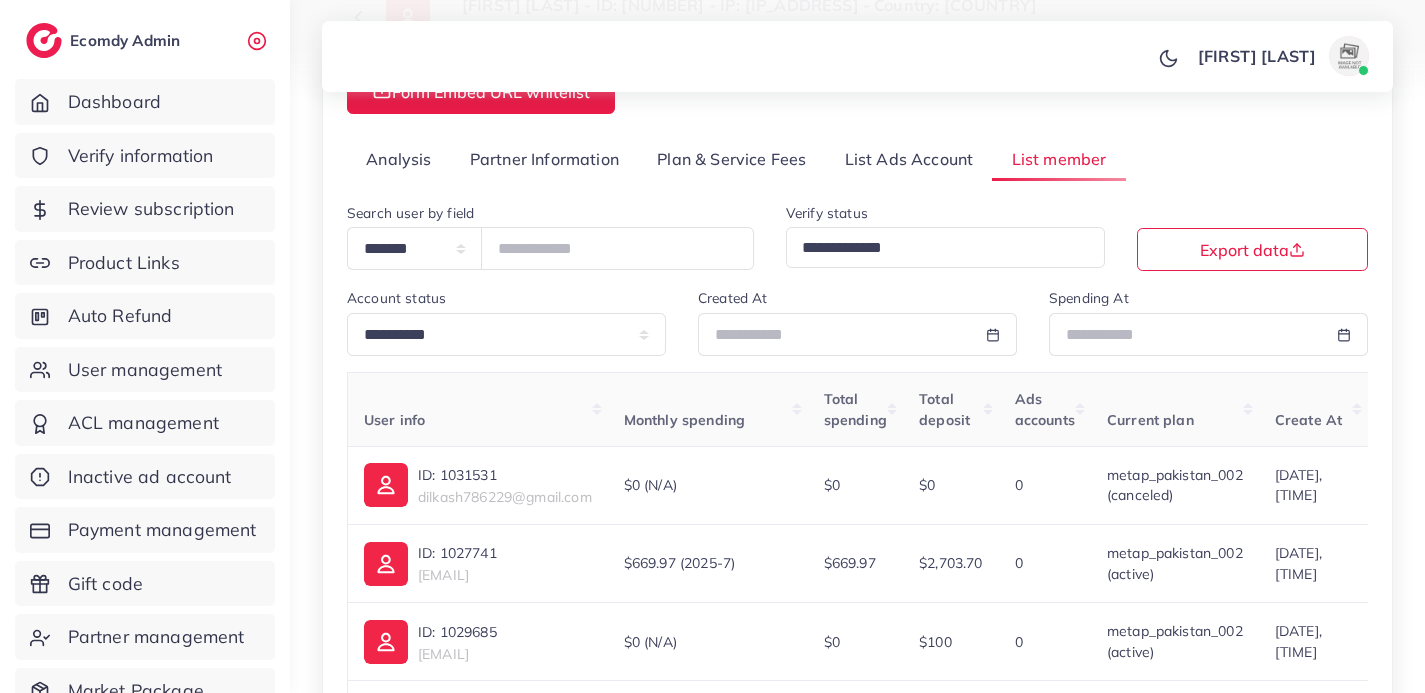 scroll, scrollTop: 365, scrollLeft: 0, axis: vertical 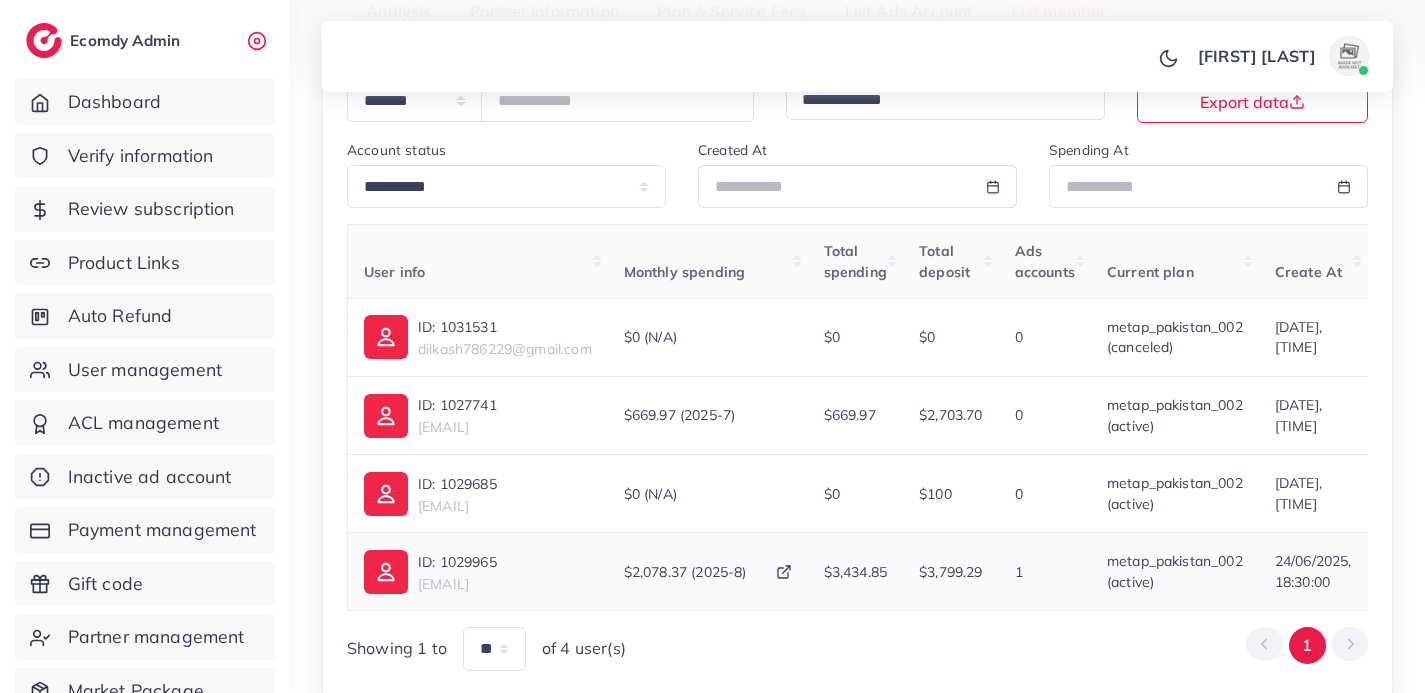 click on "ID: 1029965" at bounding box center [457, 562] 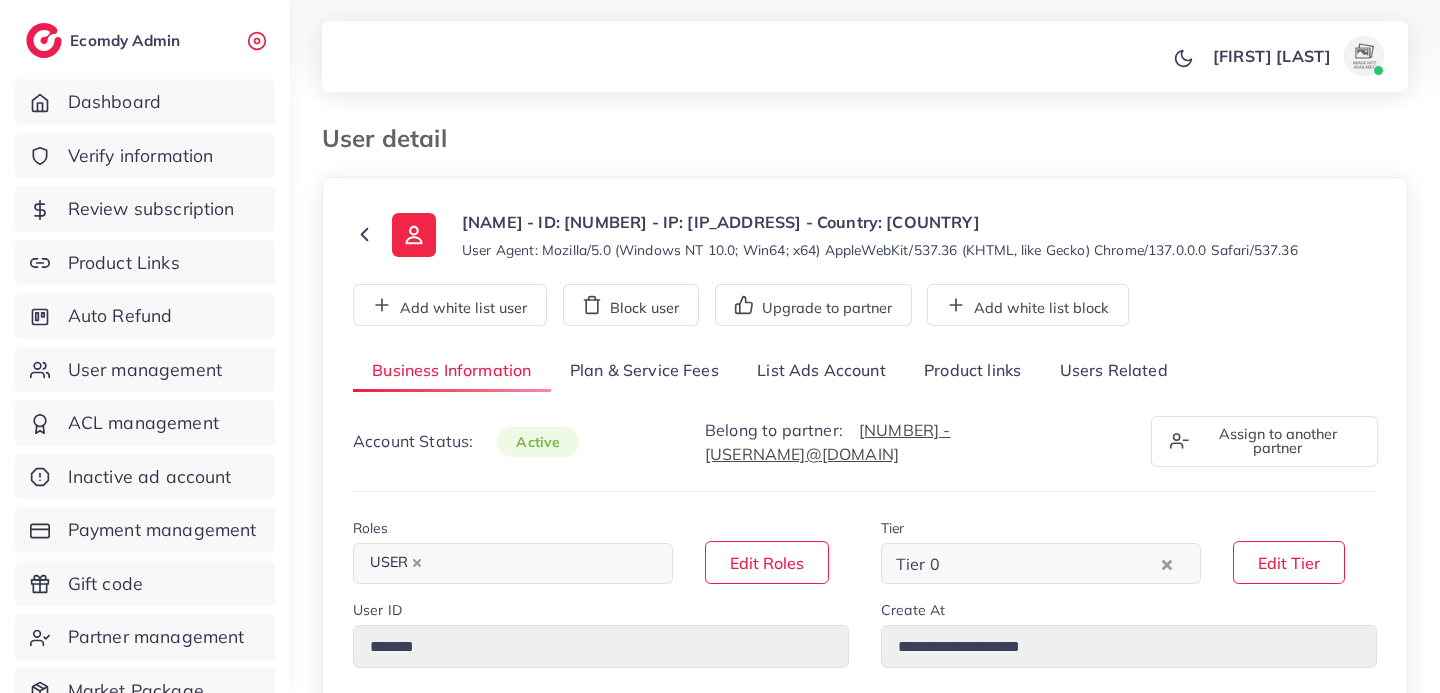 select on "********" 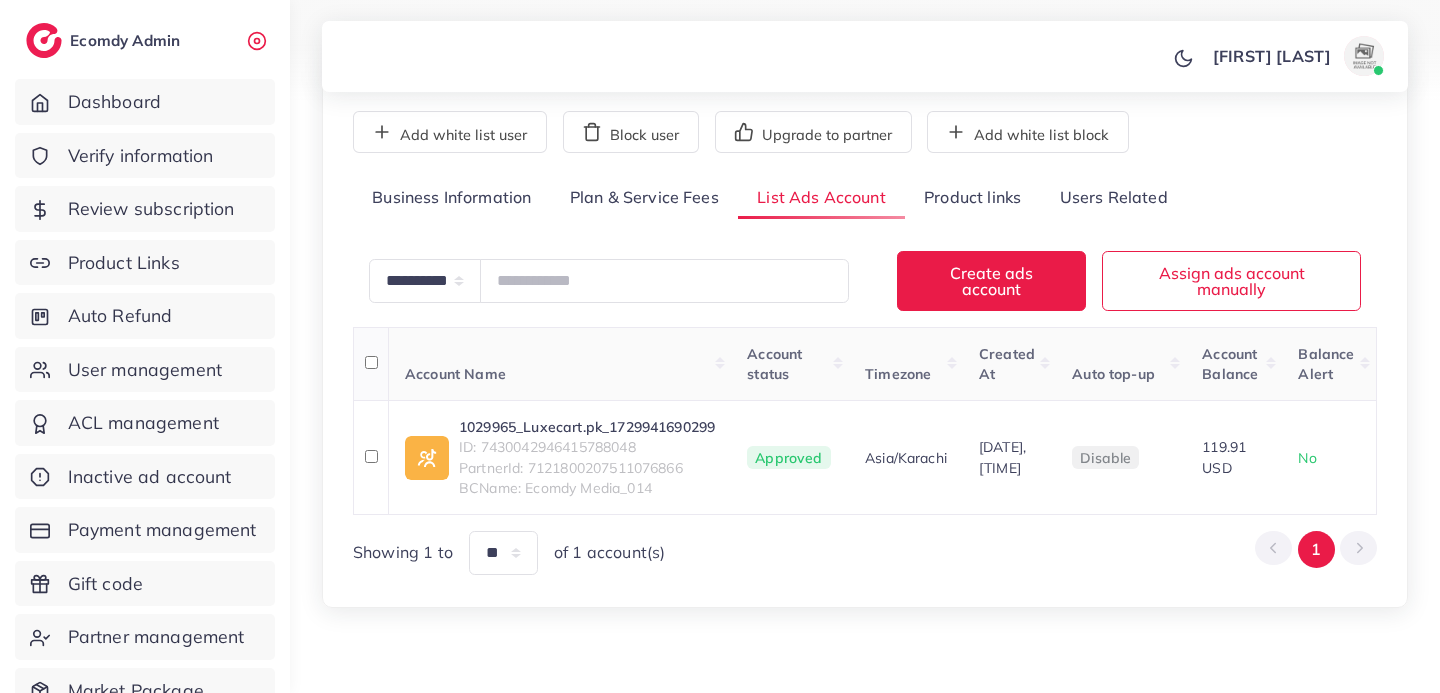 scroll, scrollTop: 220, scrollLeft: 0, axis: vertical 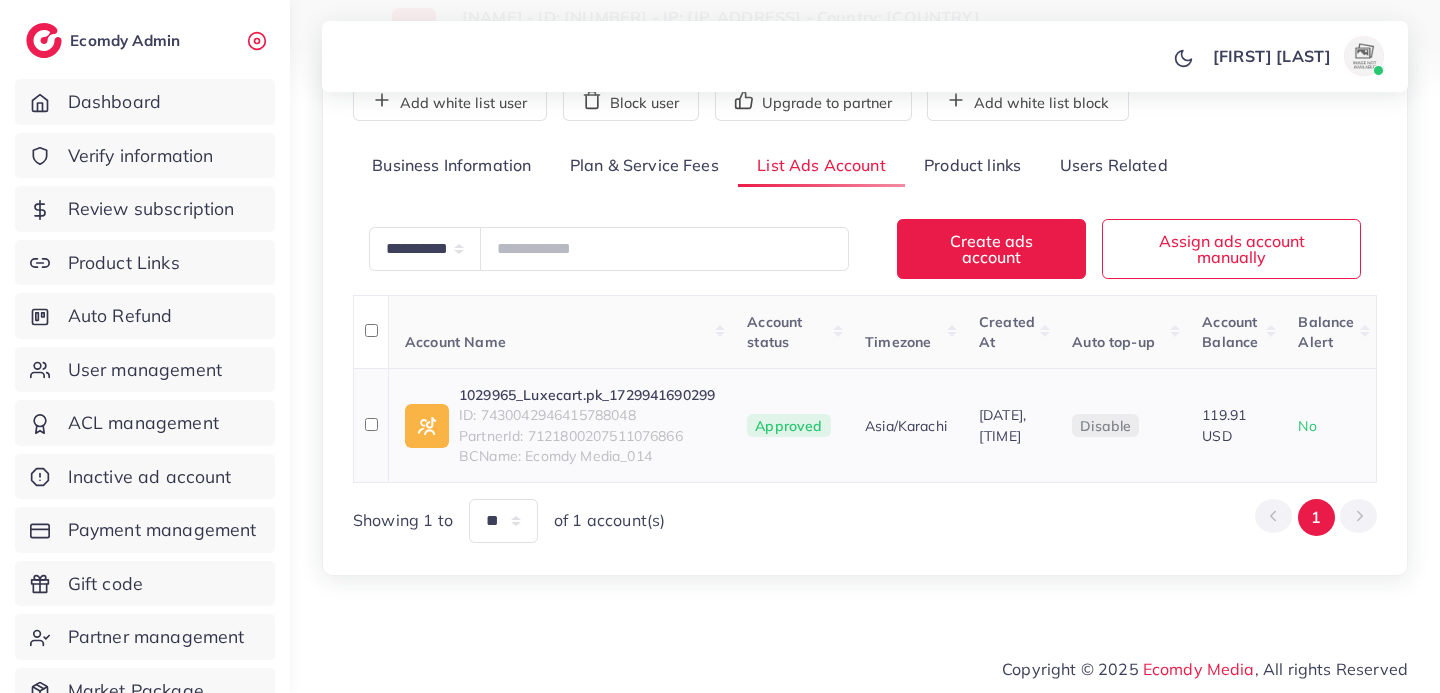 click on "1029965_Luxecart.pk_1729941690299" at bounding box center [587, 395] 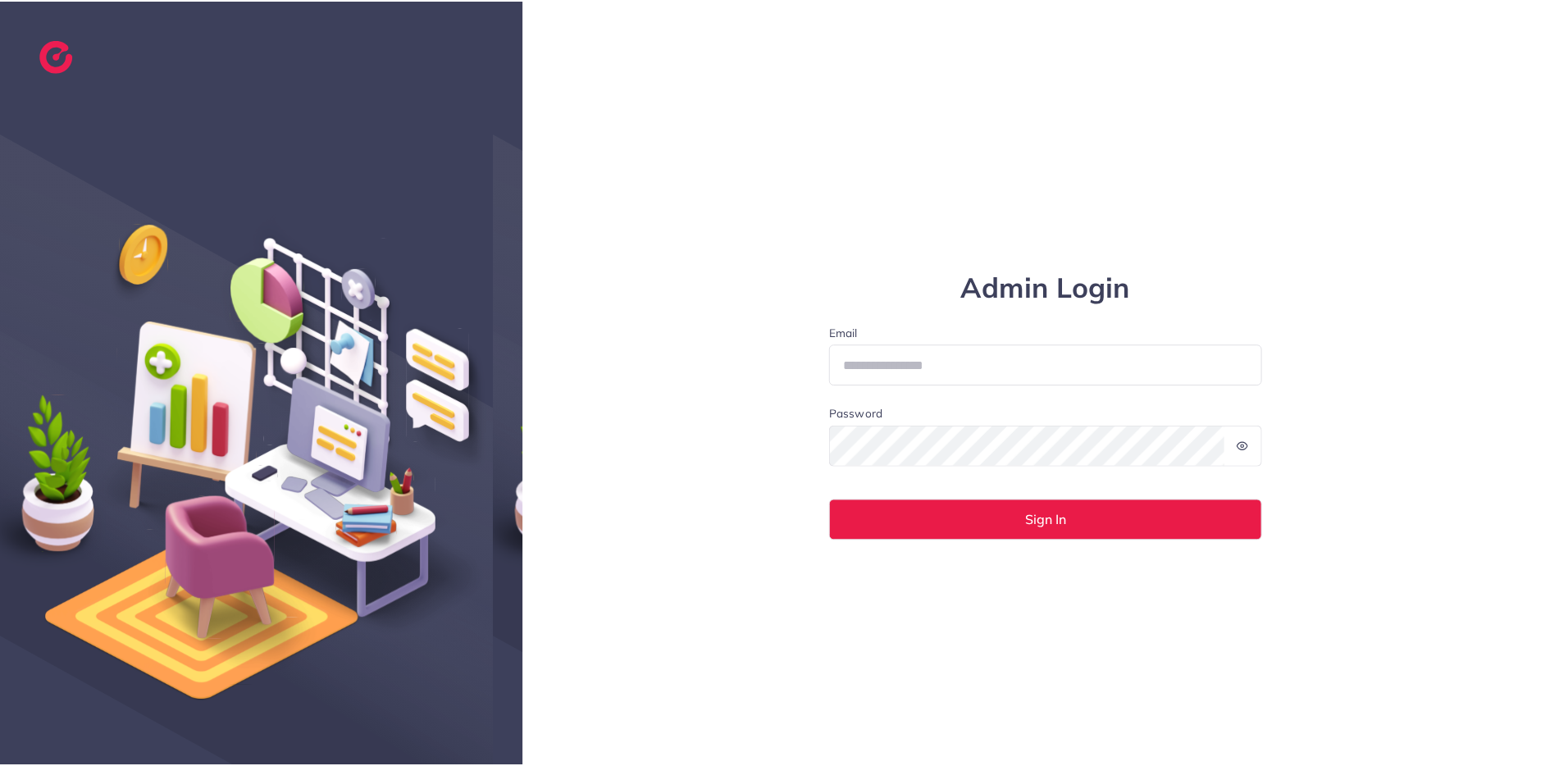 scroll, scrollTop: 0, scrollLeft: 0, axis: both 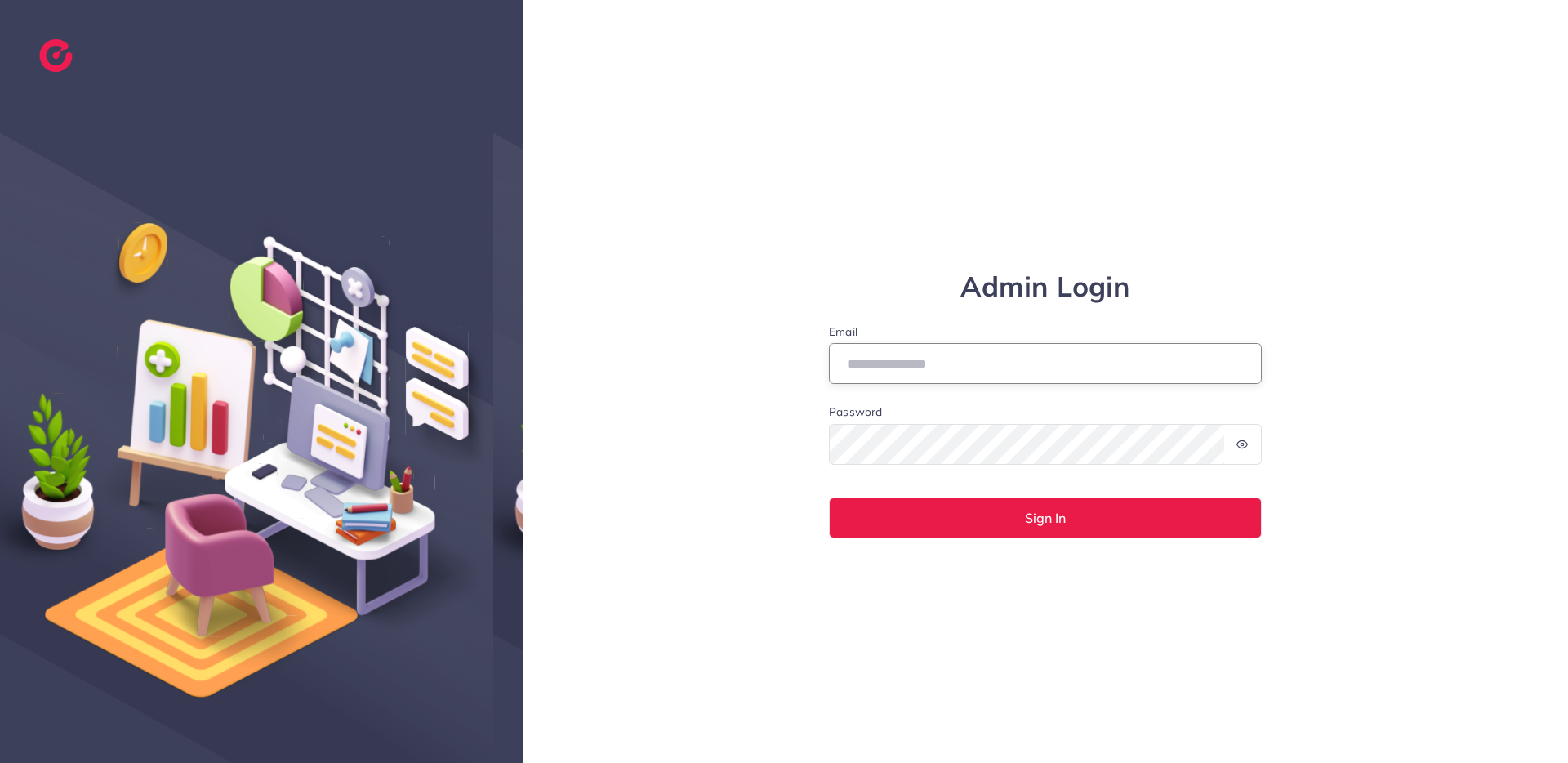 click on "Email" at bounding box center (1045, 364) 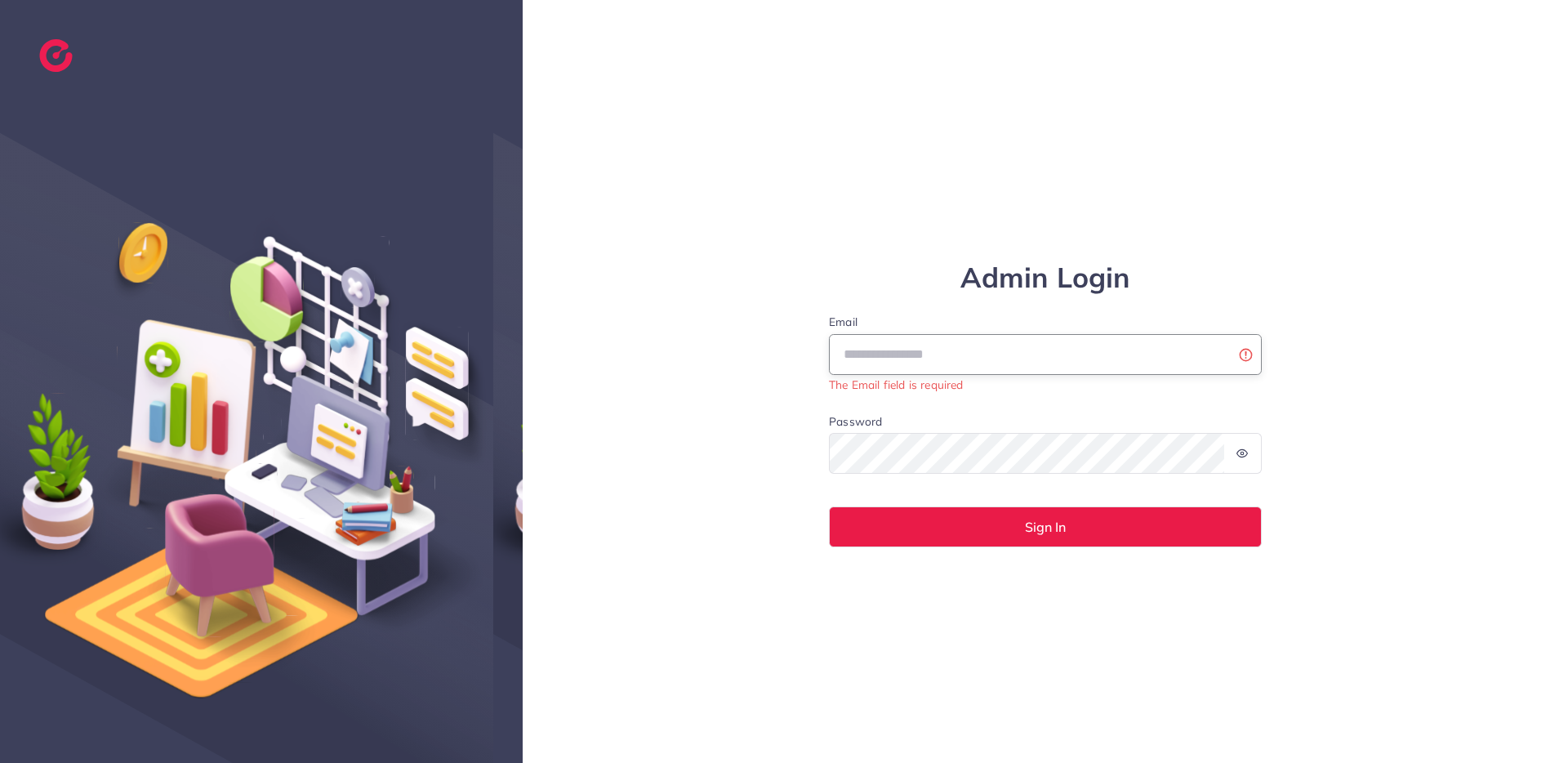 type on "**********" 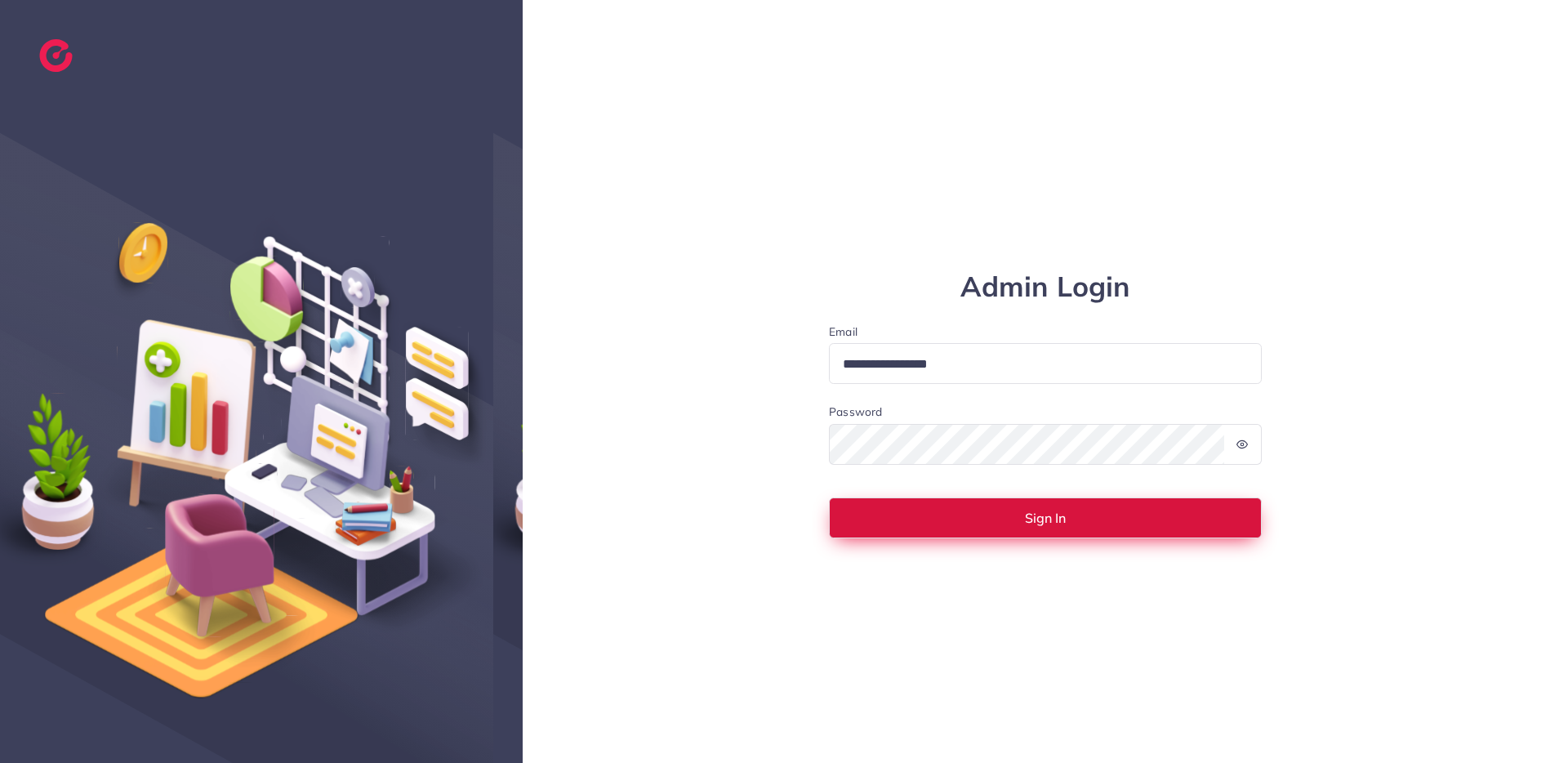 click on "Sign In" at bounding box center (1045, 518) 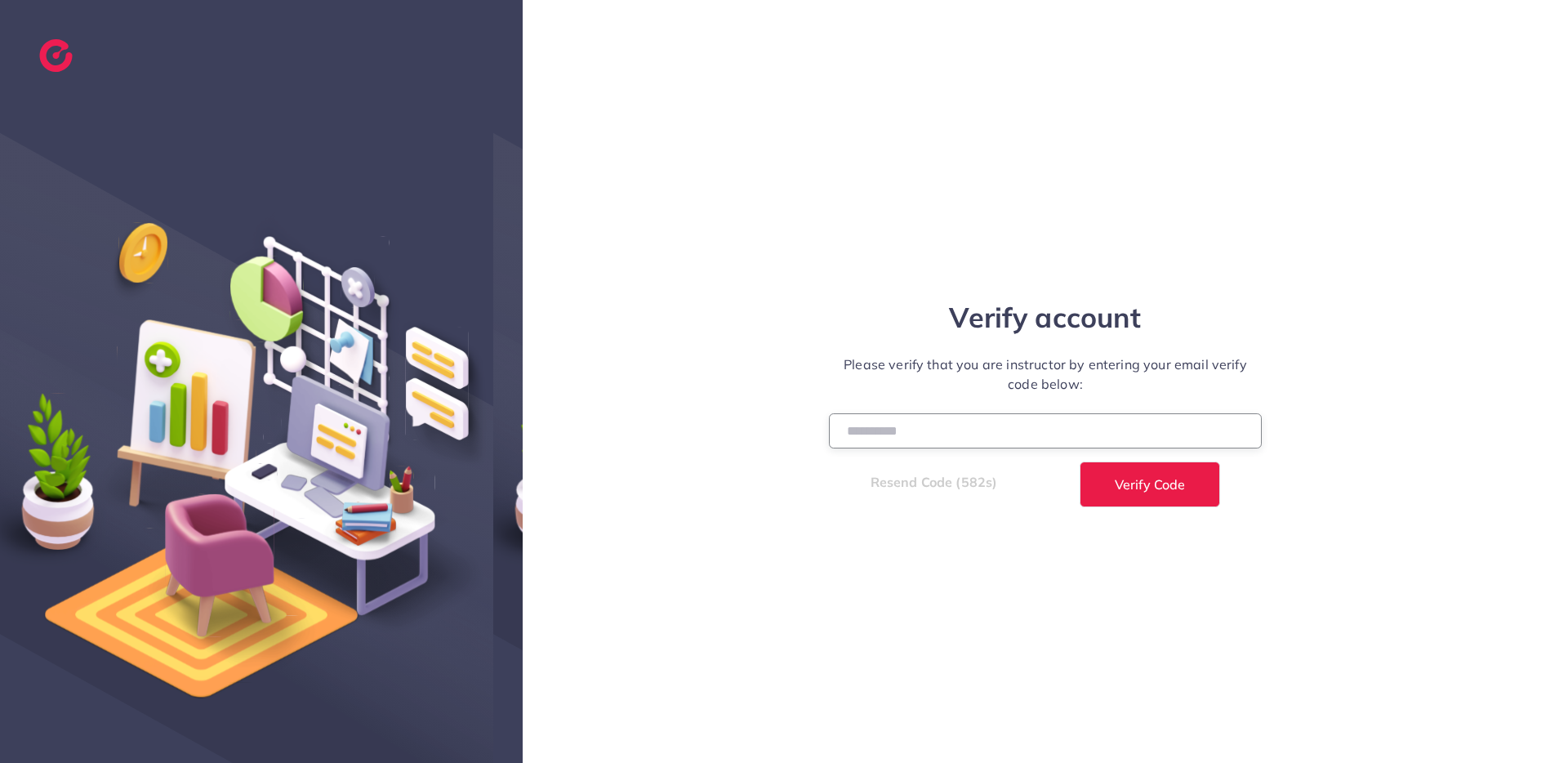 click at bounding box center (1045, 431) 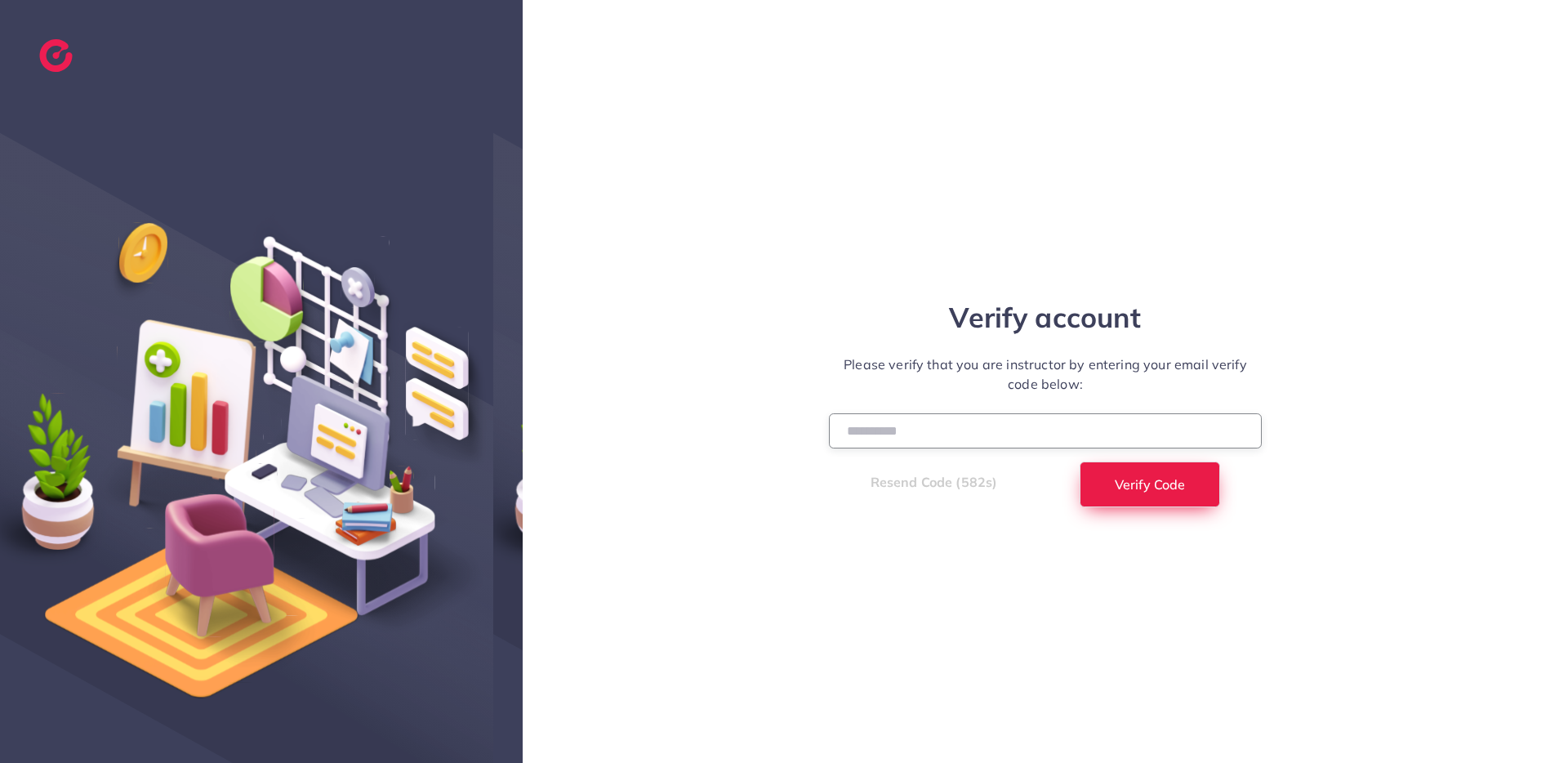 type on "******" 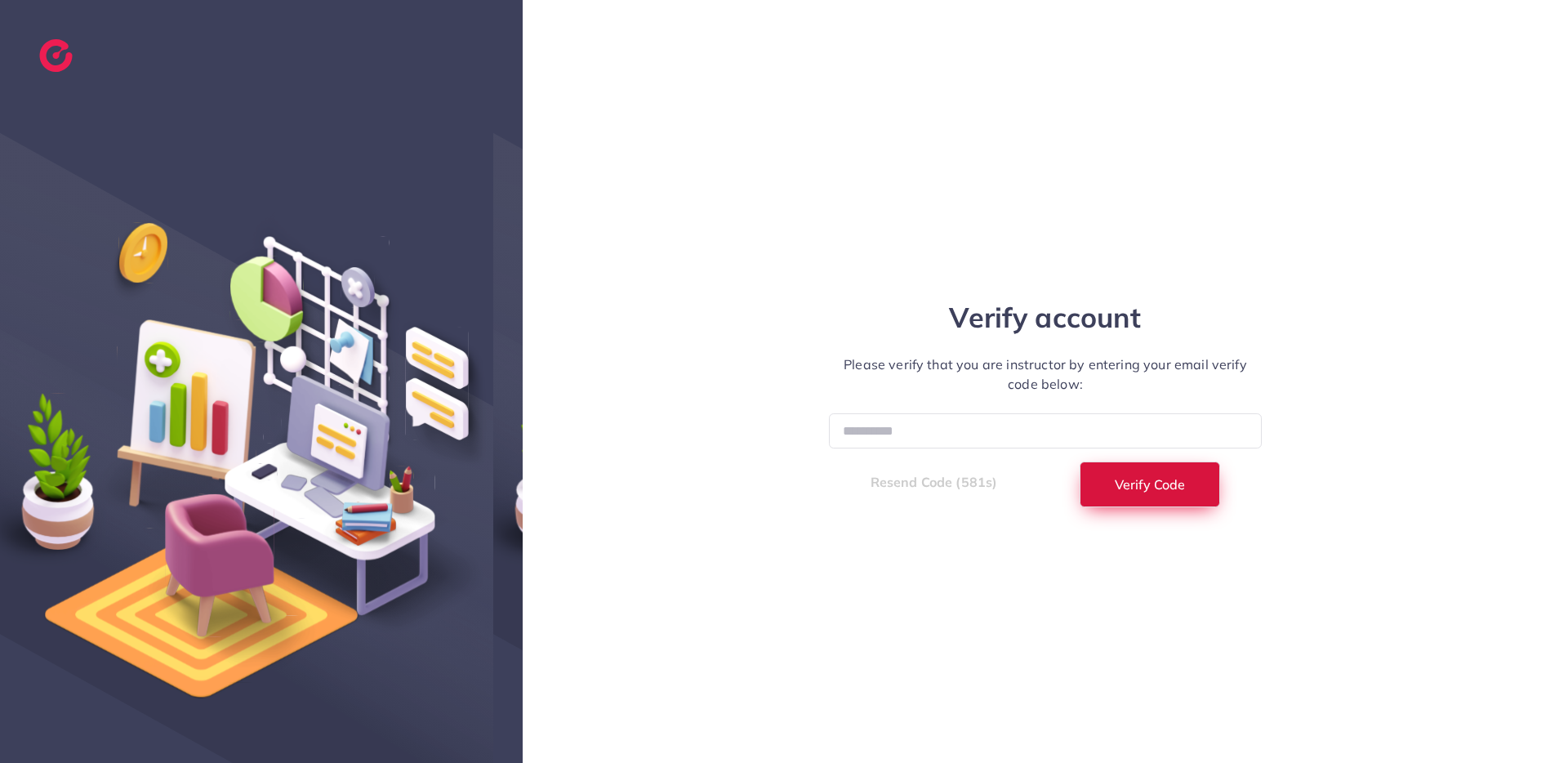 click on "Verify Code" at bounding box center [1150, 484] 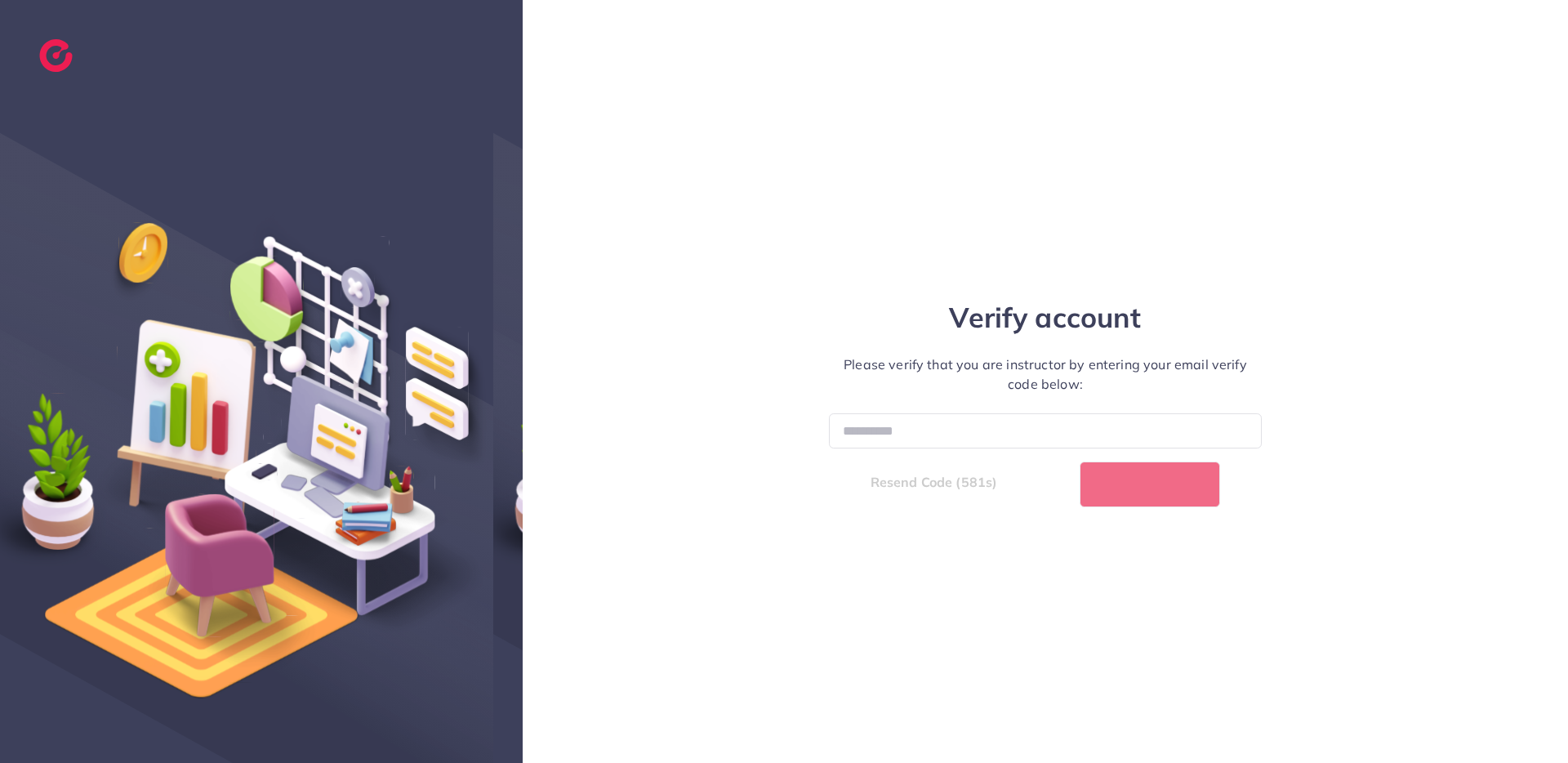select on "*" 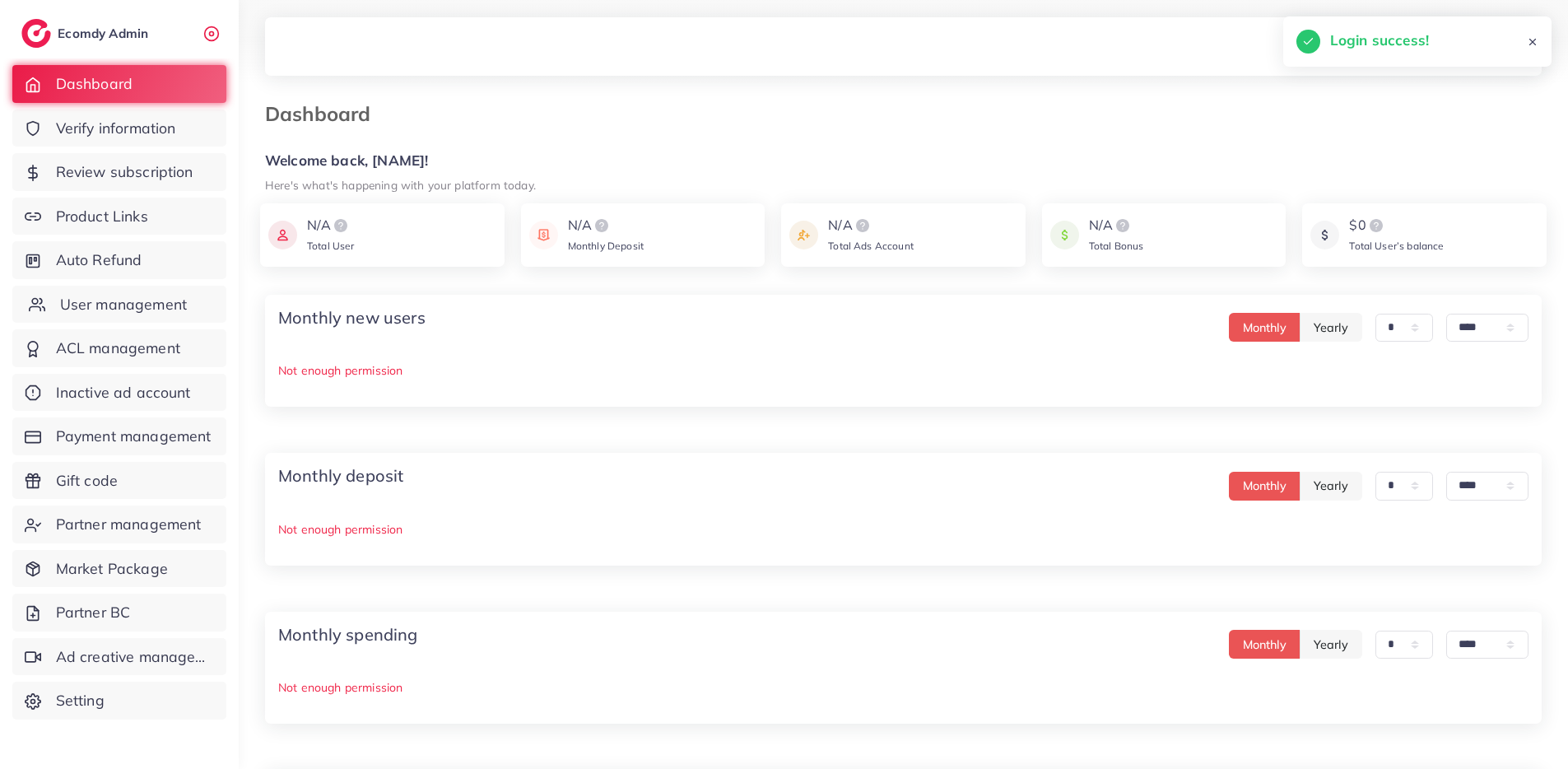 click on "User management" at bounding box center [123, 305] 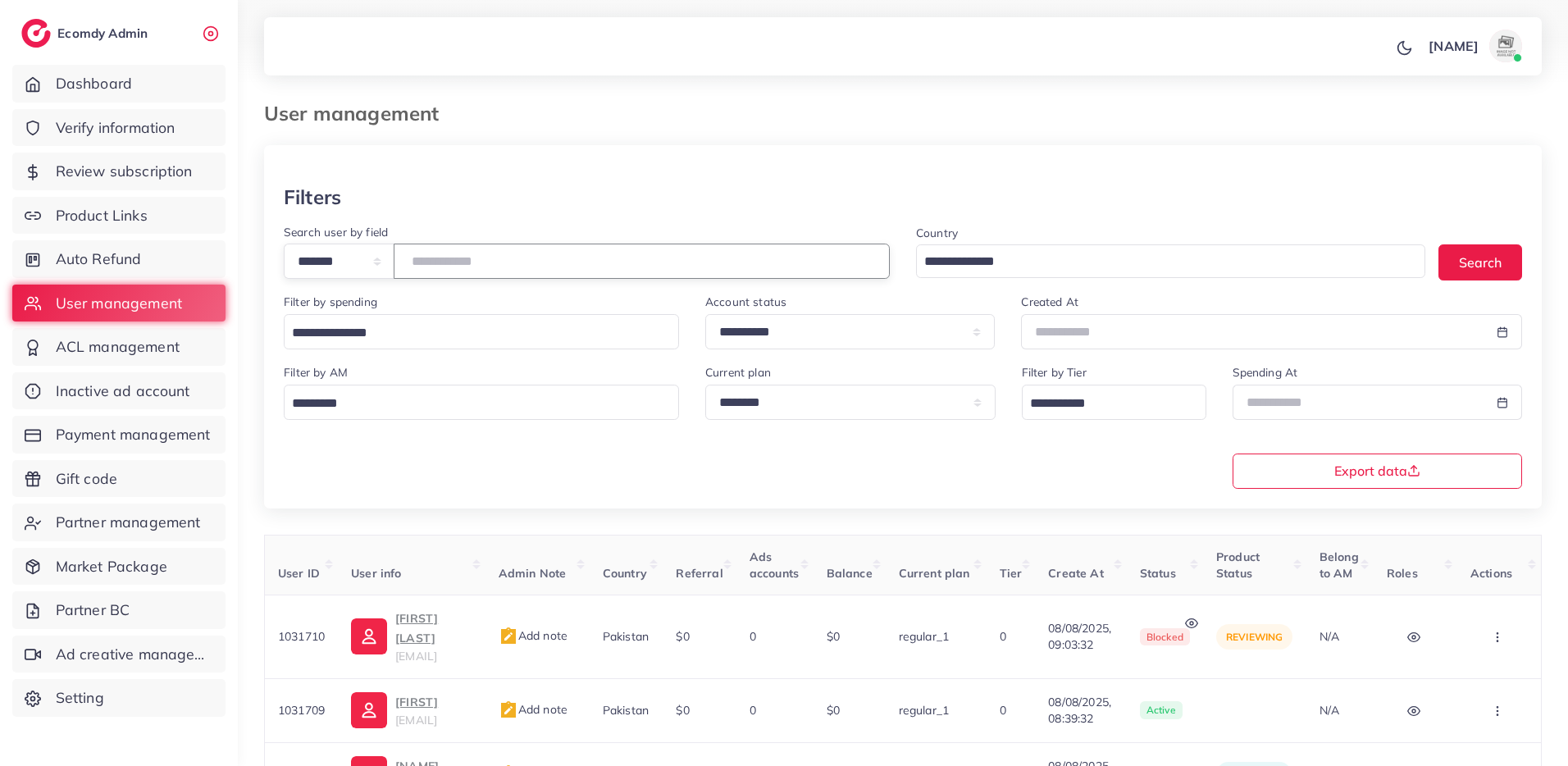 click at bounding box center (641, 261) 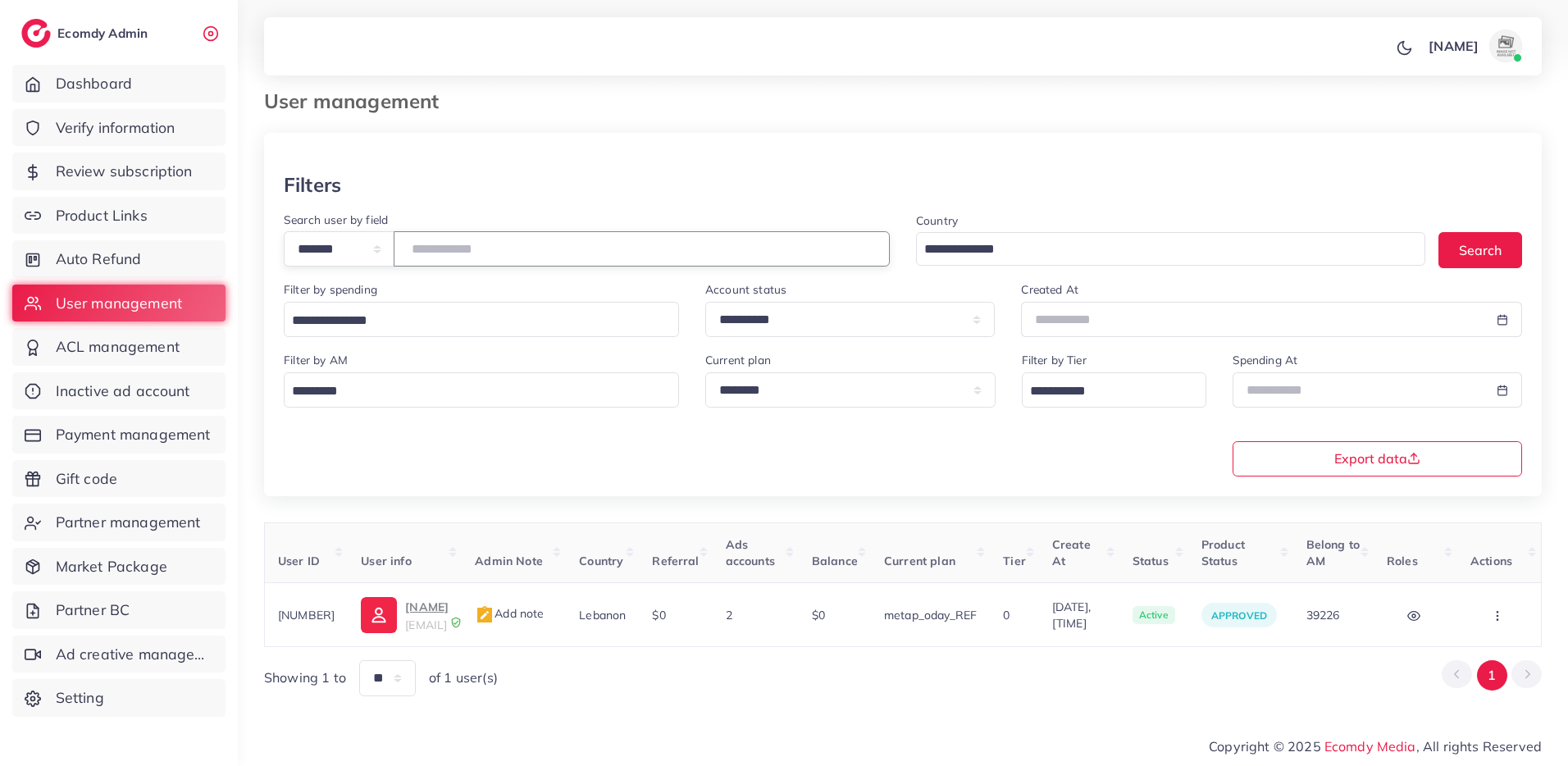 scroll, scrollTop: 19, scrollLeft: 0, axis: vertical 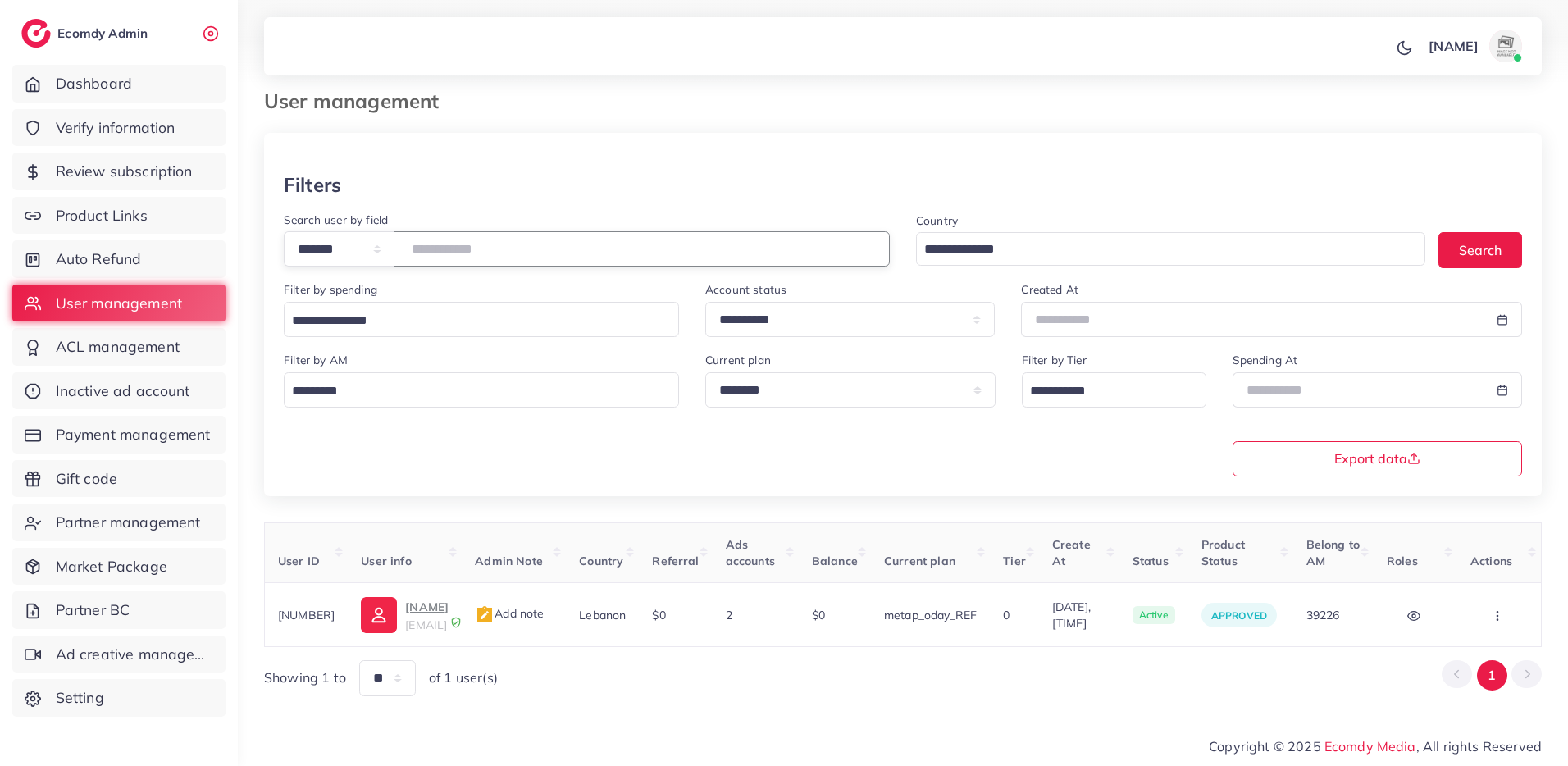 click on "*******" at bounding box center [641, 248] 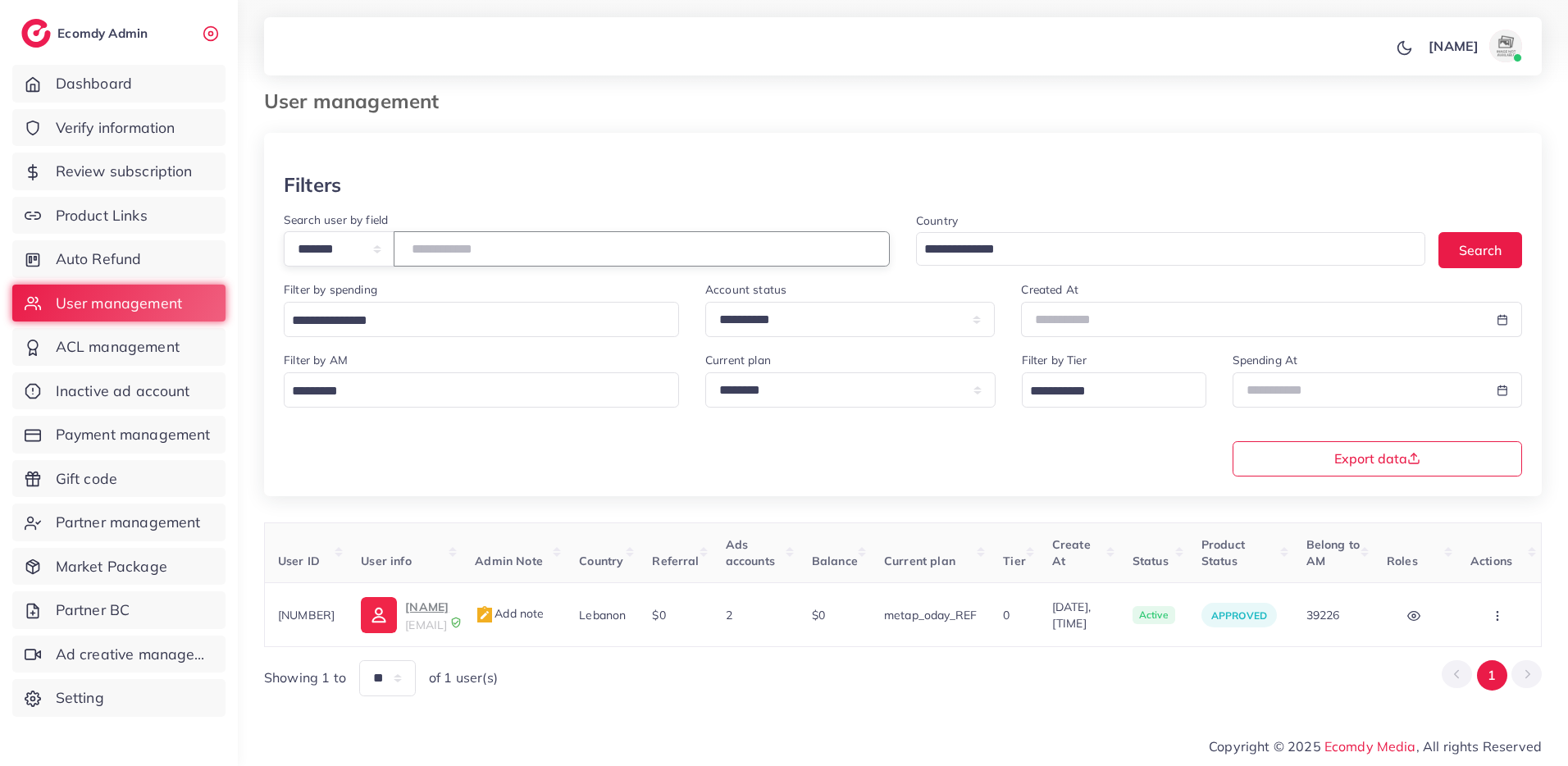drag, startPoint x: 499, startPoint y: 242, endPoint x: 372, endPoint y: 242, distance: 127 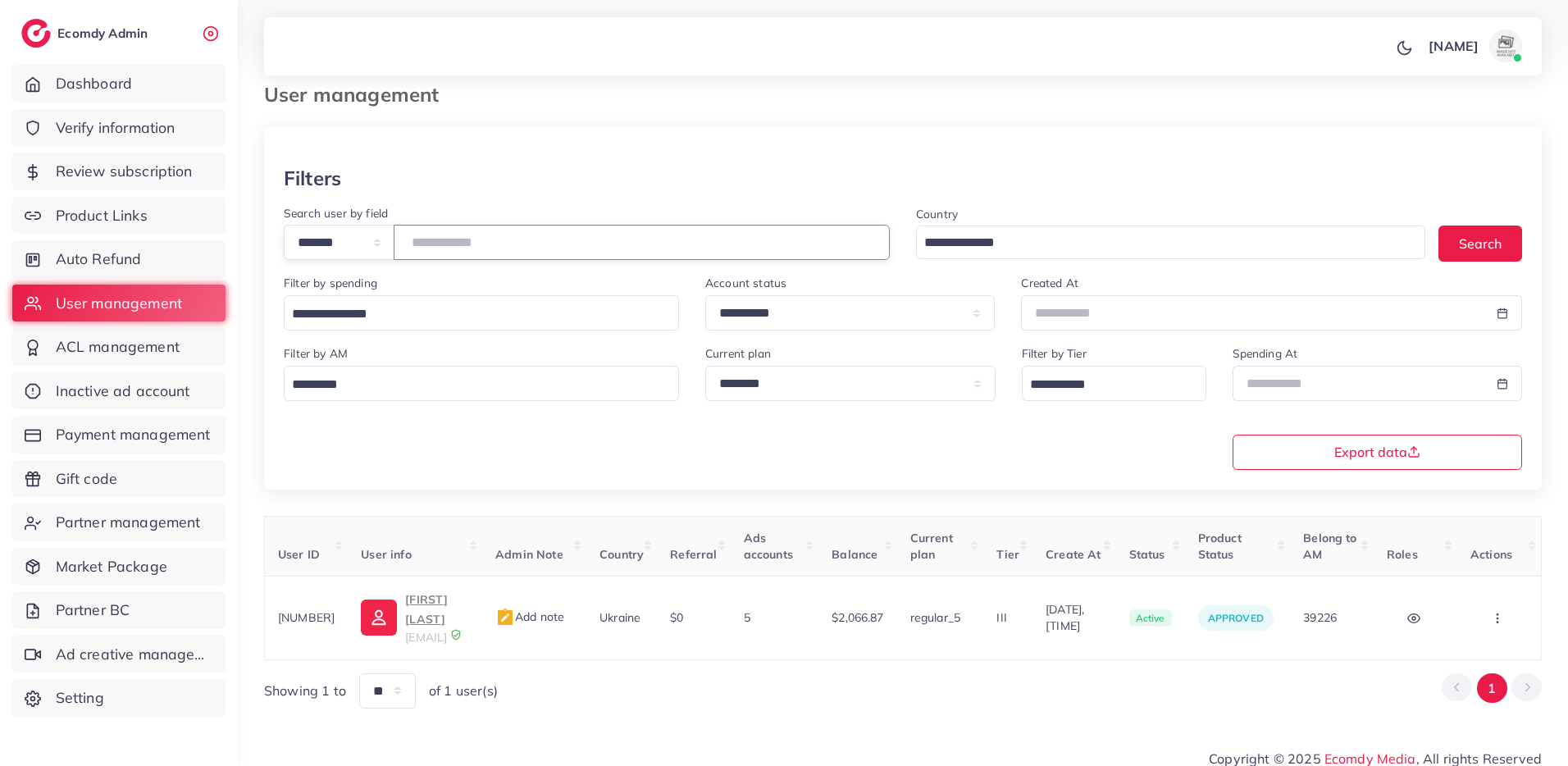 type on "*****" 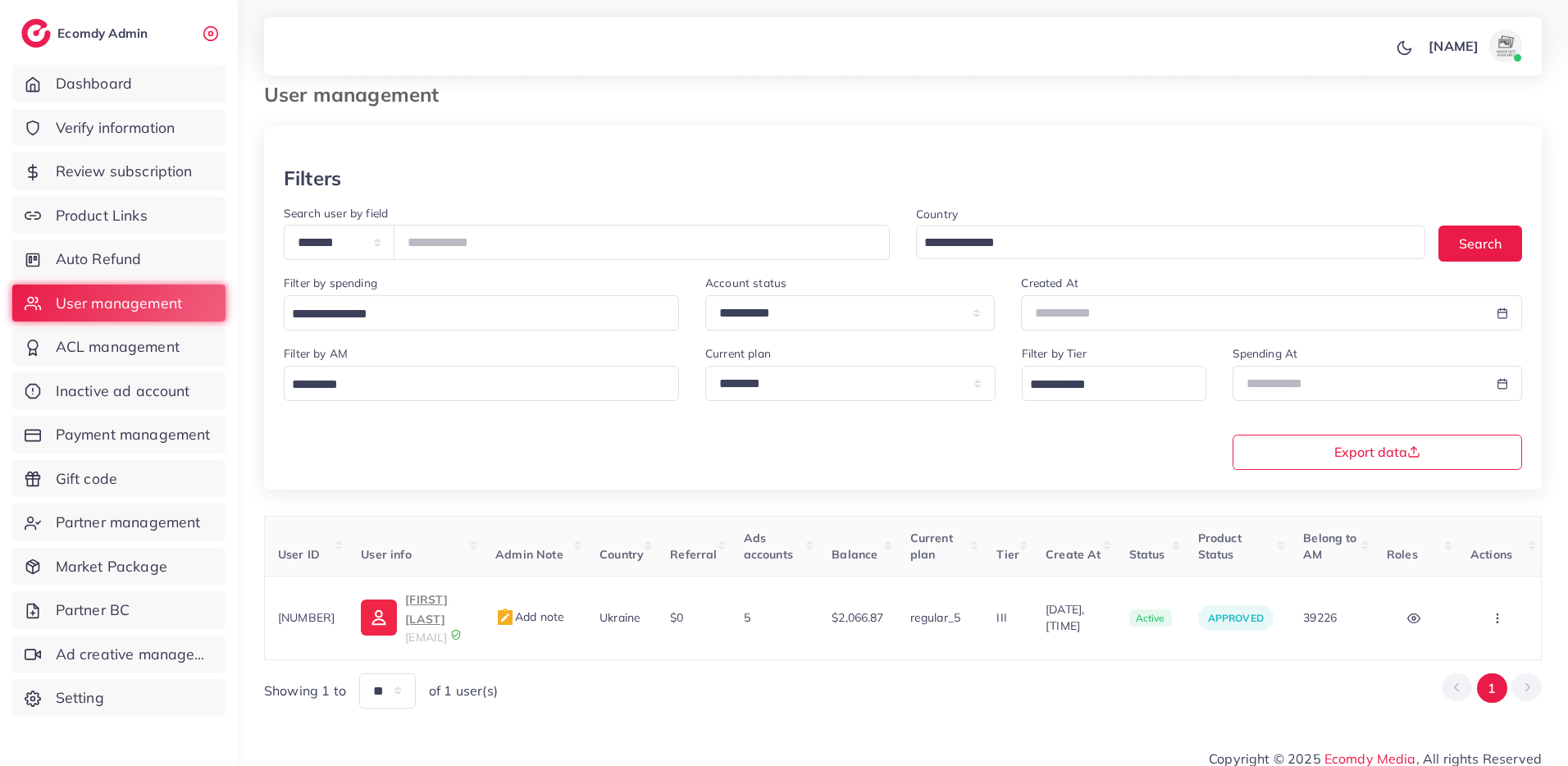 click on "sk s" at bounding box center [437, 609] 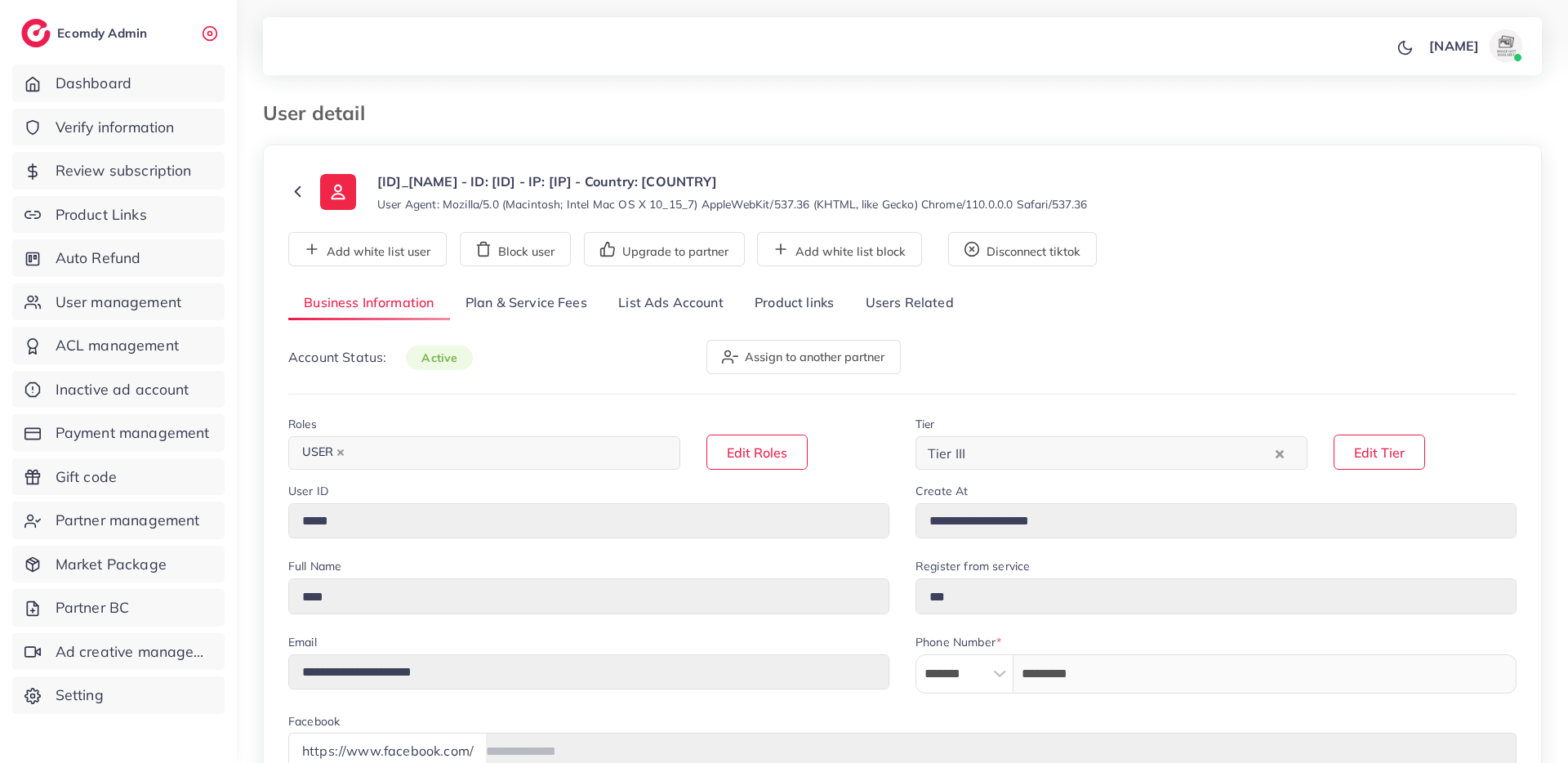 select on "*******" 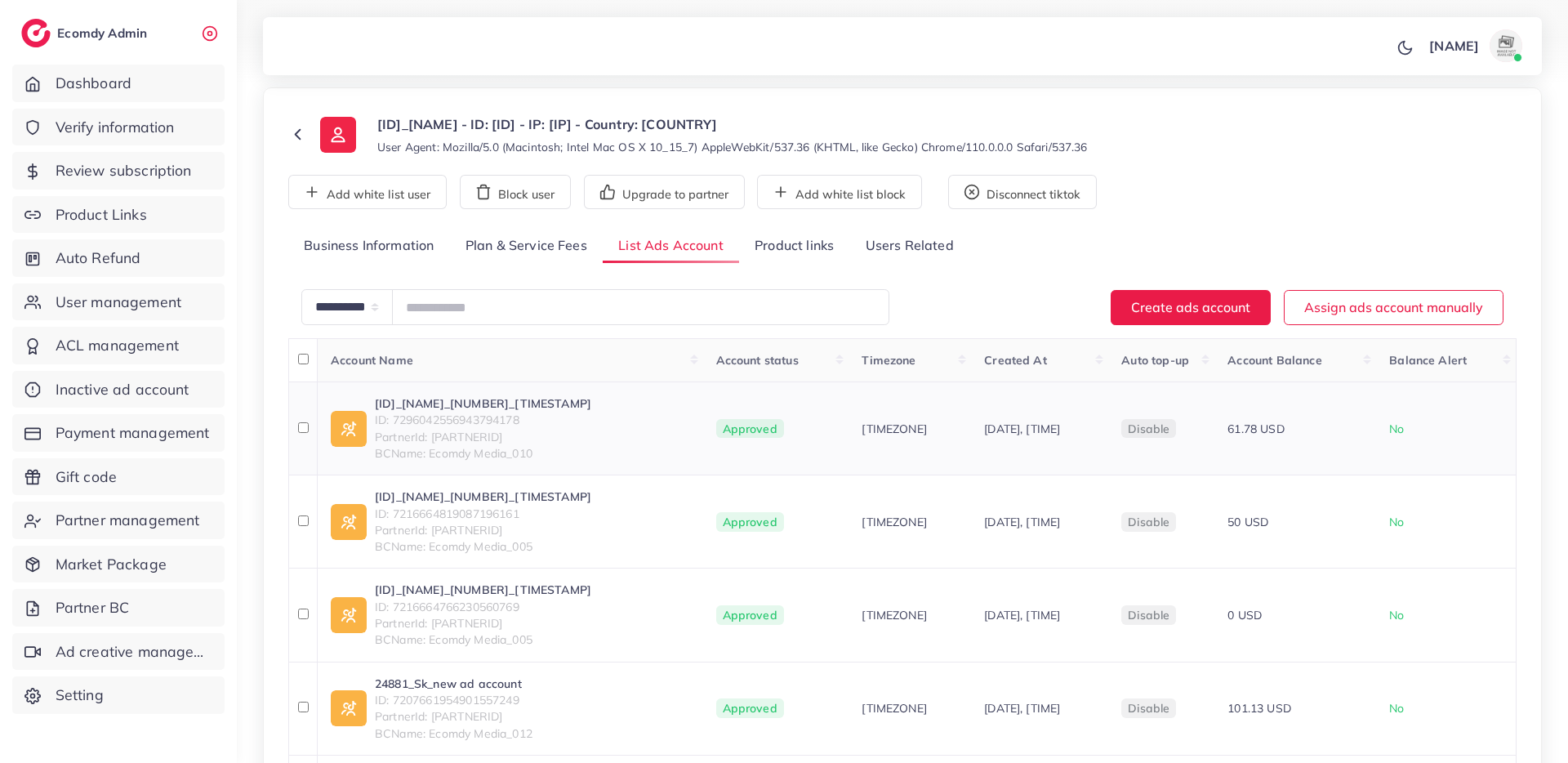 scroll, scrollTop: 315, scrollLeft: 0, axis: vertical 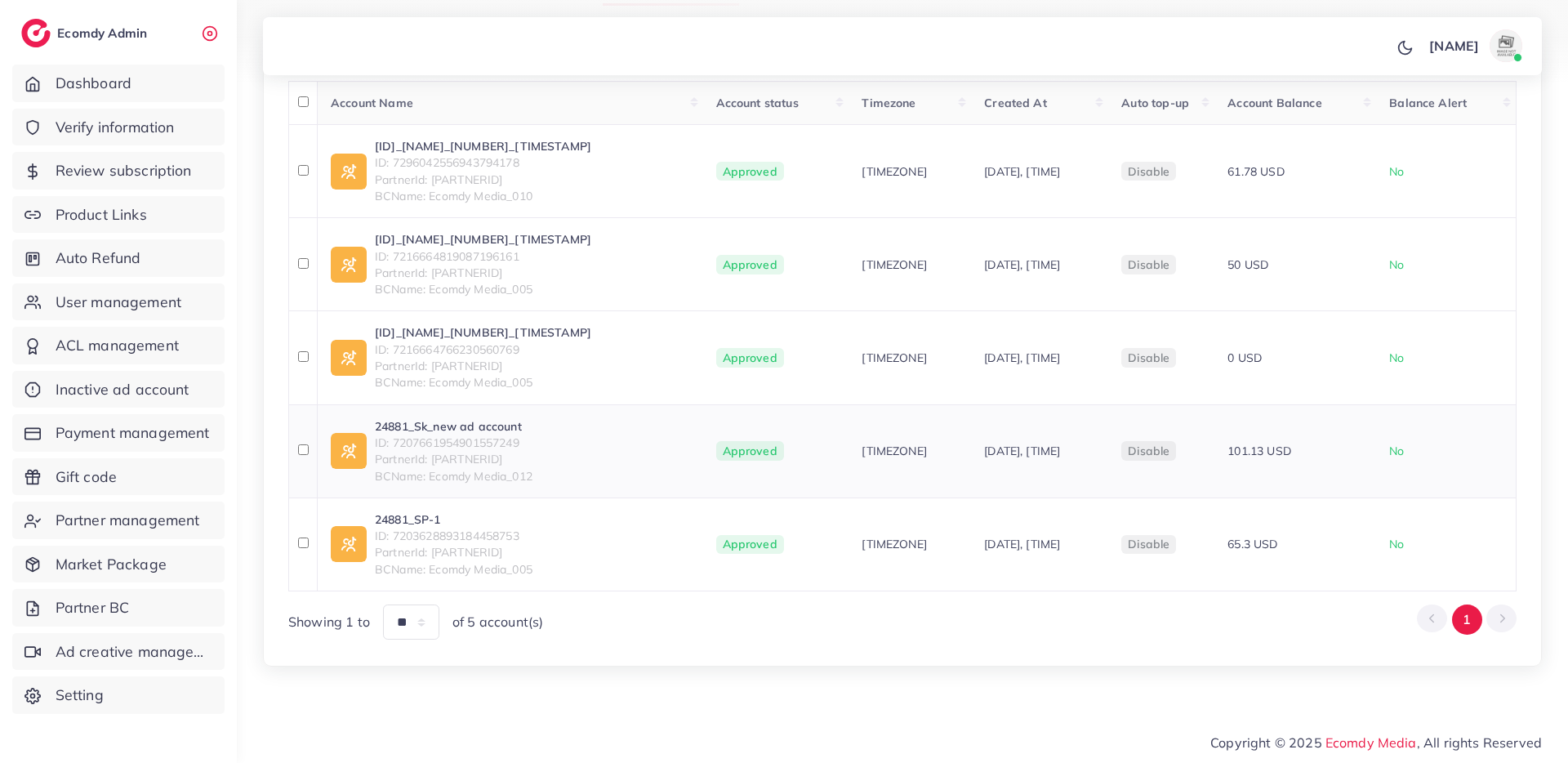 click on "24881_Sk_new ad account" at bounding box center [453, 426] 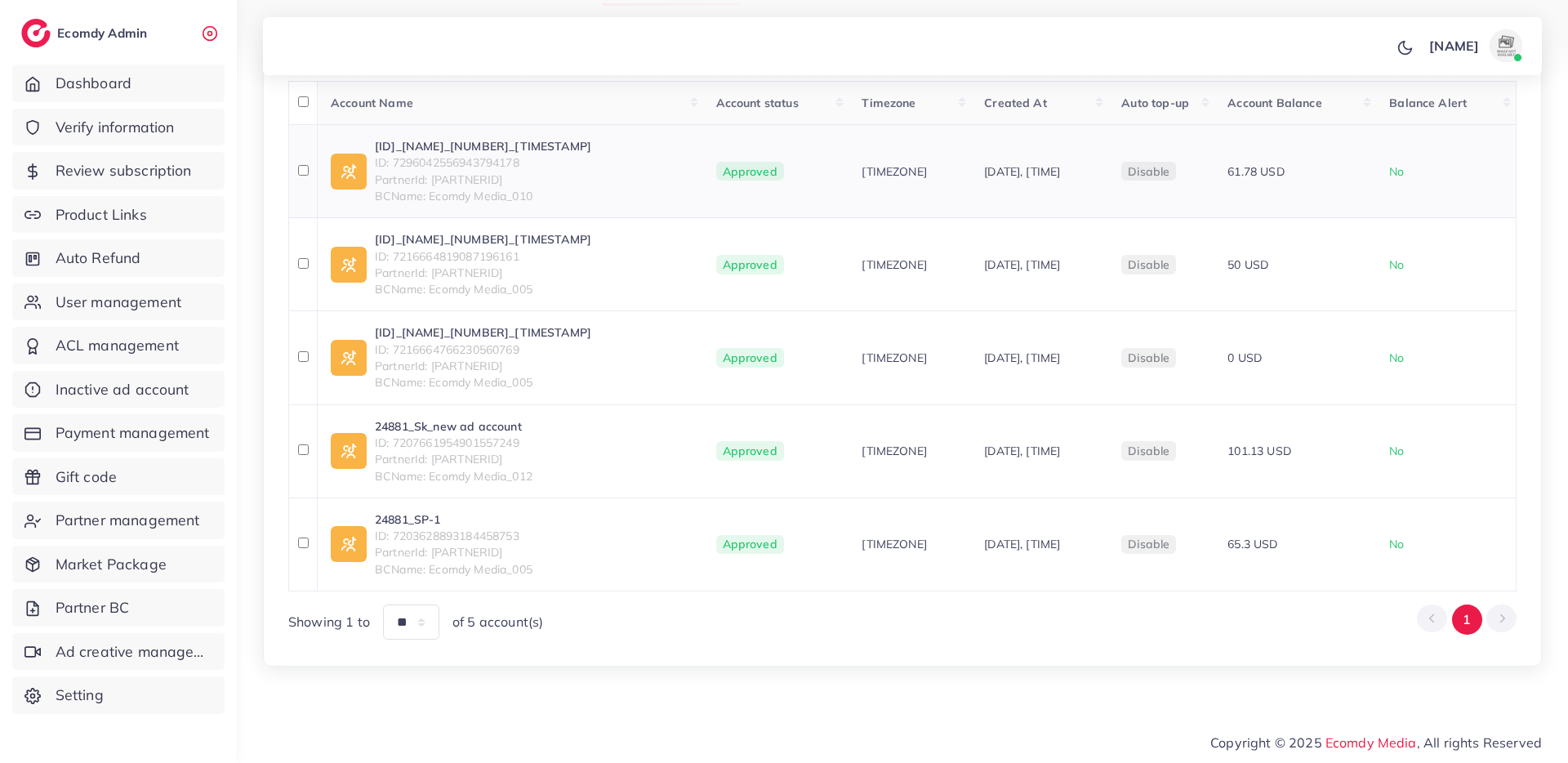click on "[ID]_[NAME]_[NUMBER]_[TIMESTAMP]" at bounding box center (483, 146) 